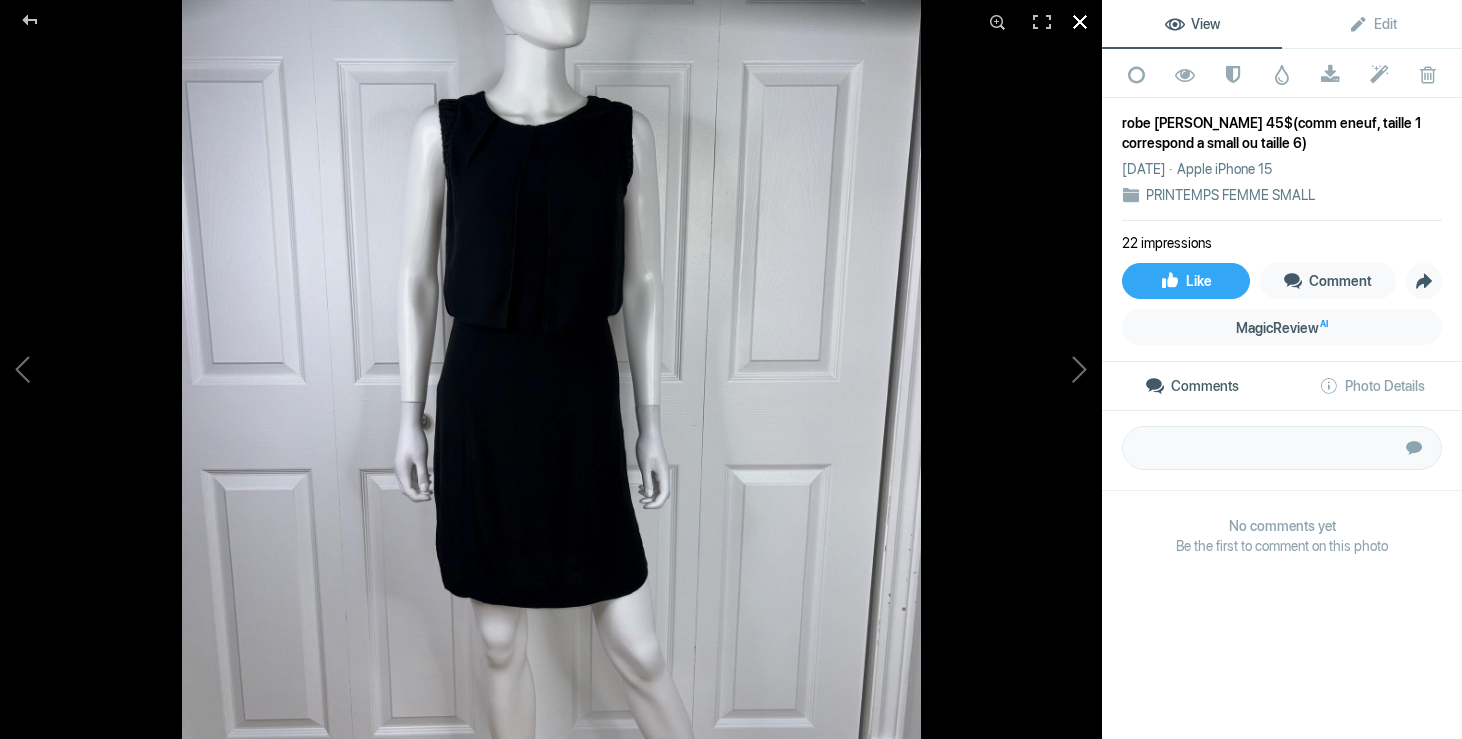 scroll, scrollTop: 366, scrollLeft: 0, axis: vertical 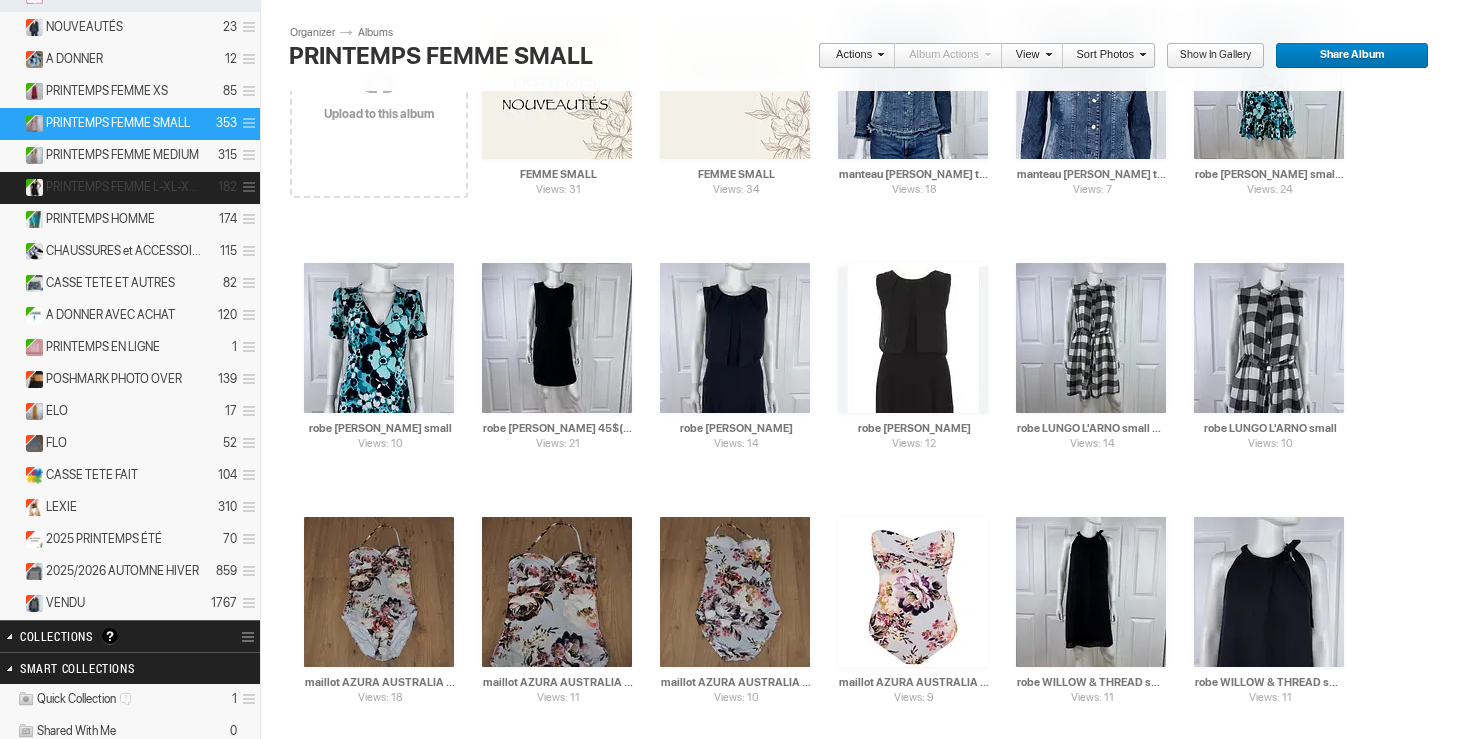 click on "PRINTEMPS FEMME L-XL-XXL" at bounding box center [124, 187] 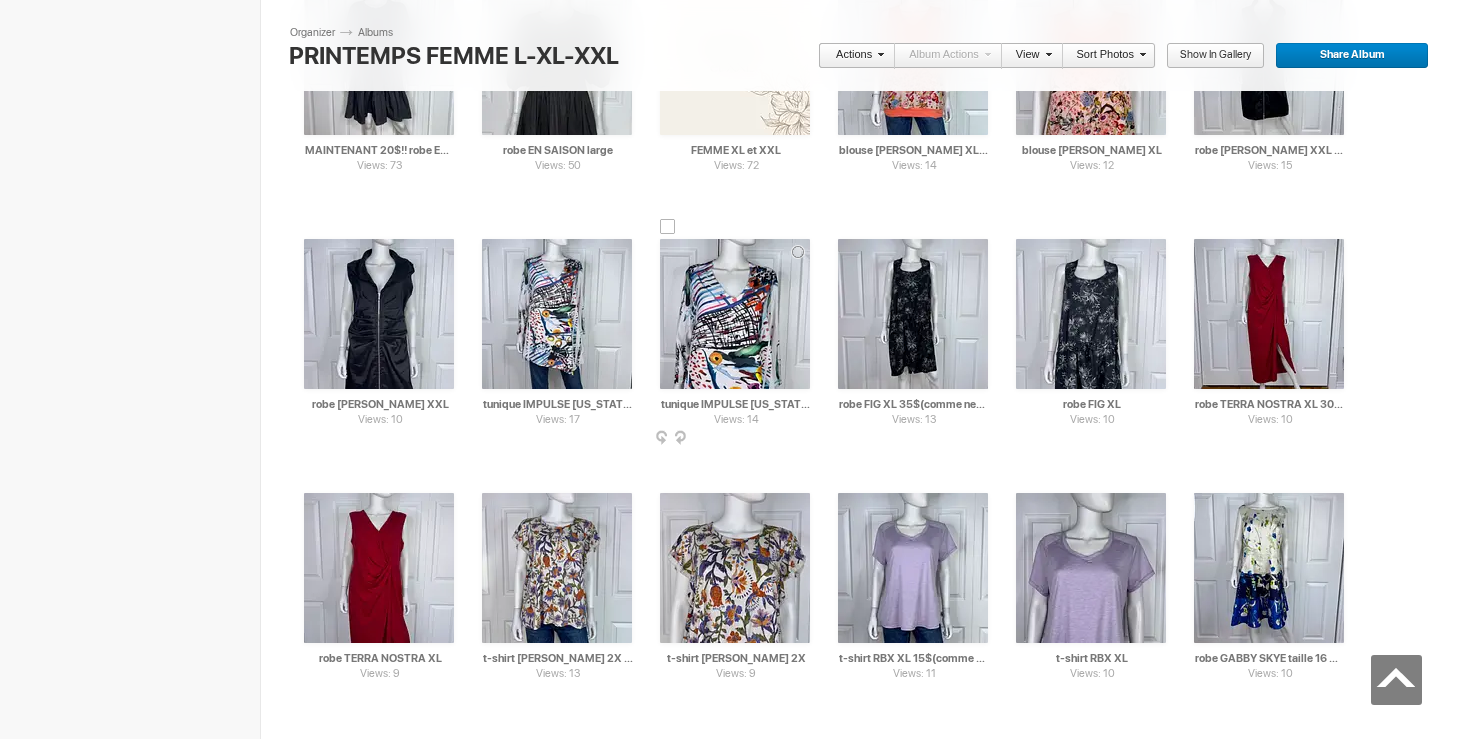 scroll, scrollTop: 4643, scrollLeft: 0, axis: vertical 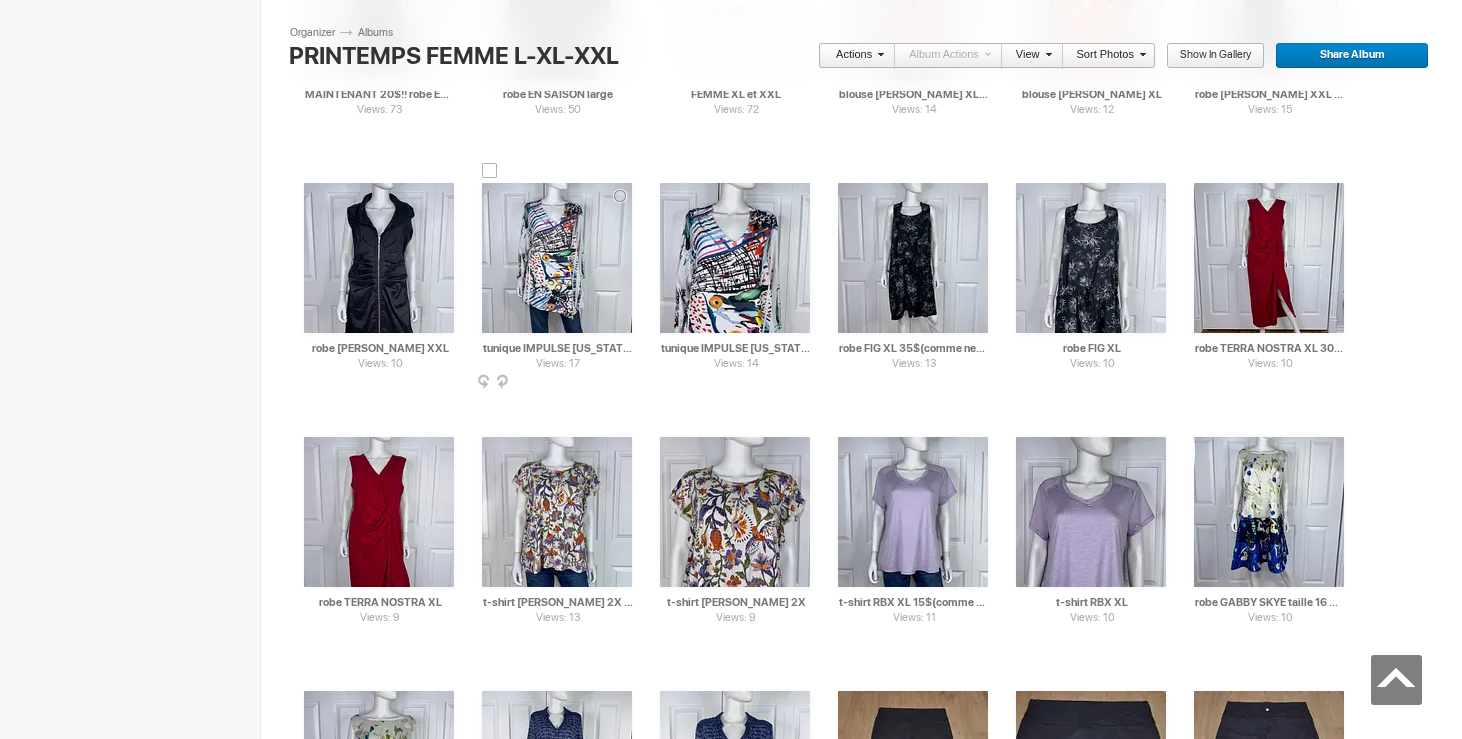 click at bounding box center (557, 258) 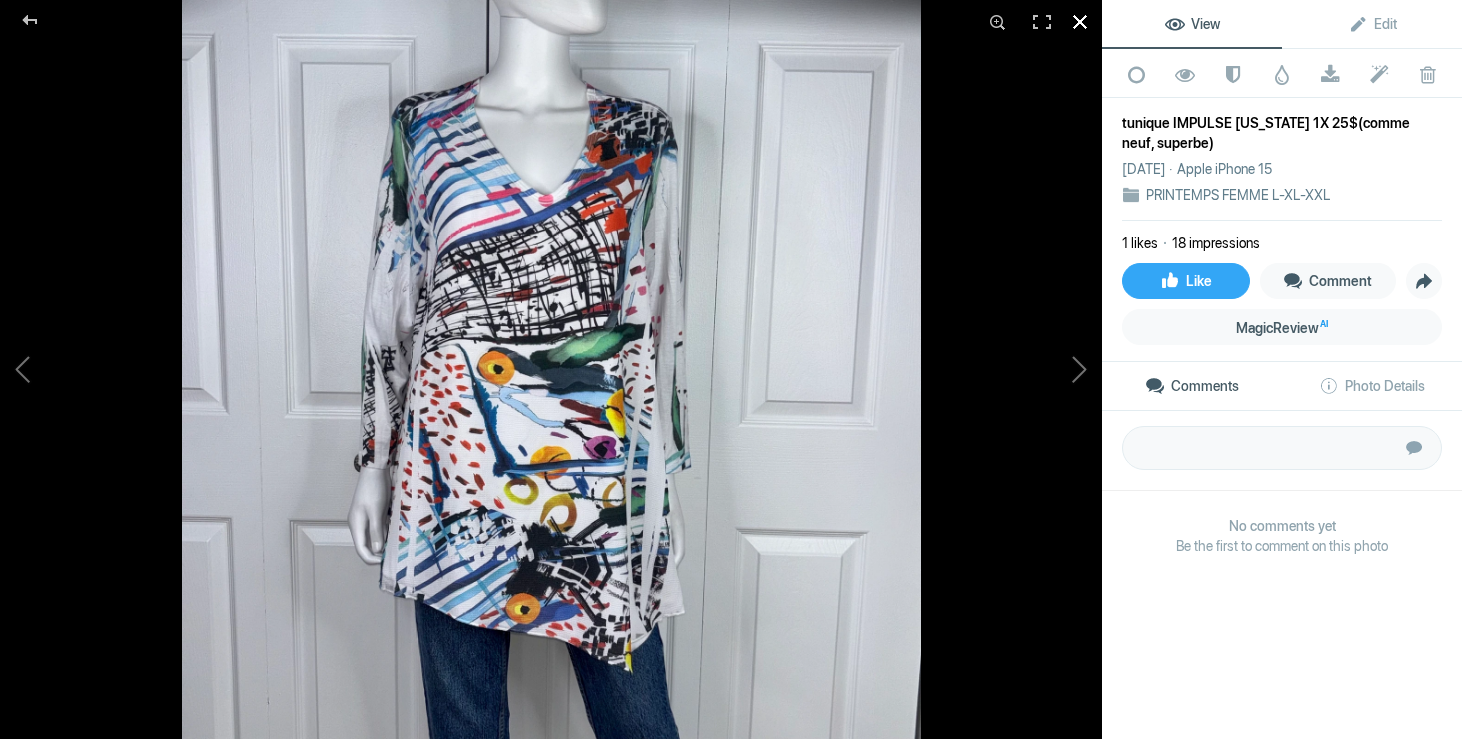 click 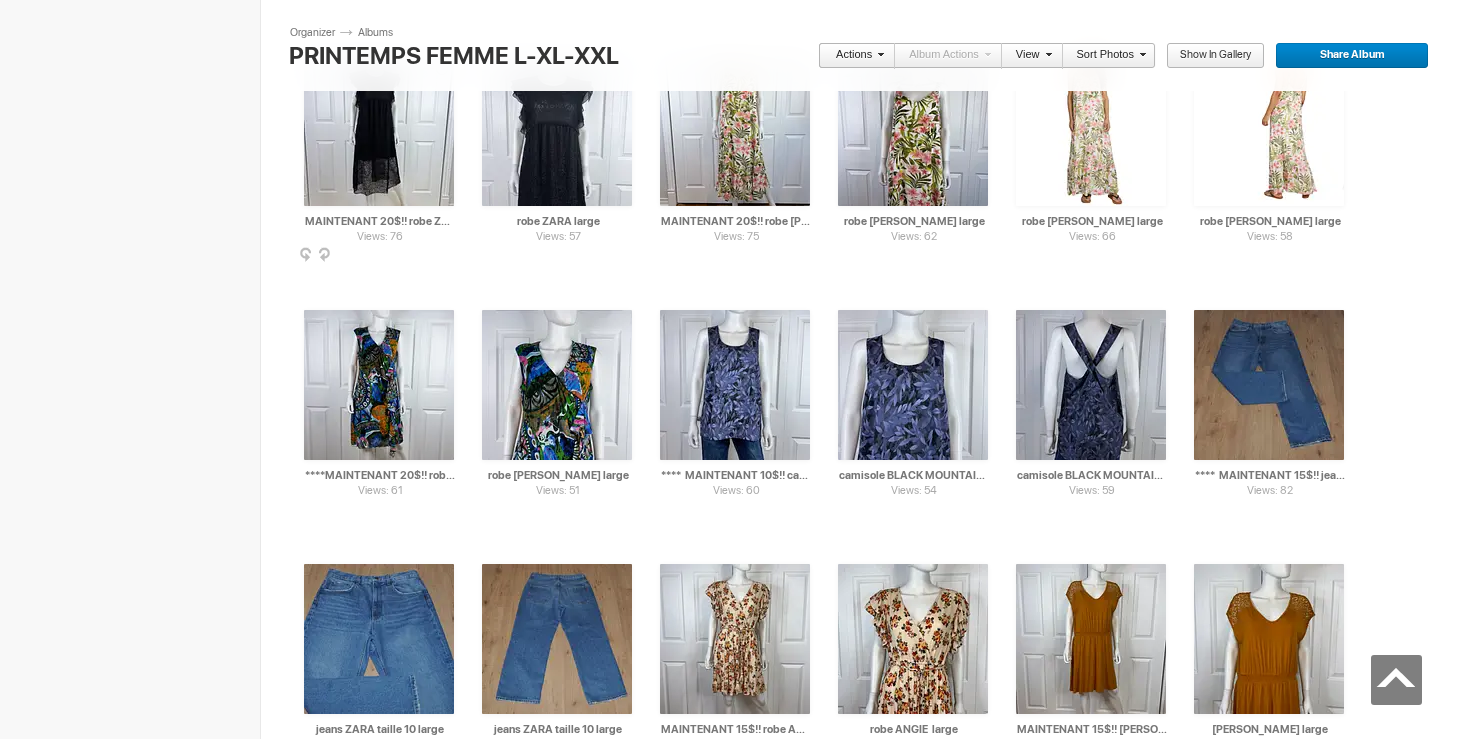 scroll, scrollTop: 3588, scrollLeft: 0, axis: vertical 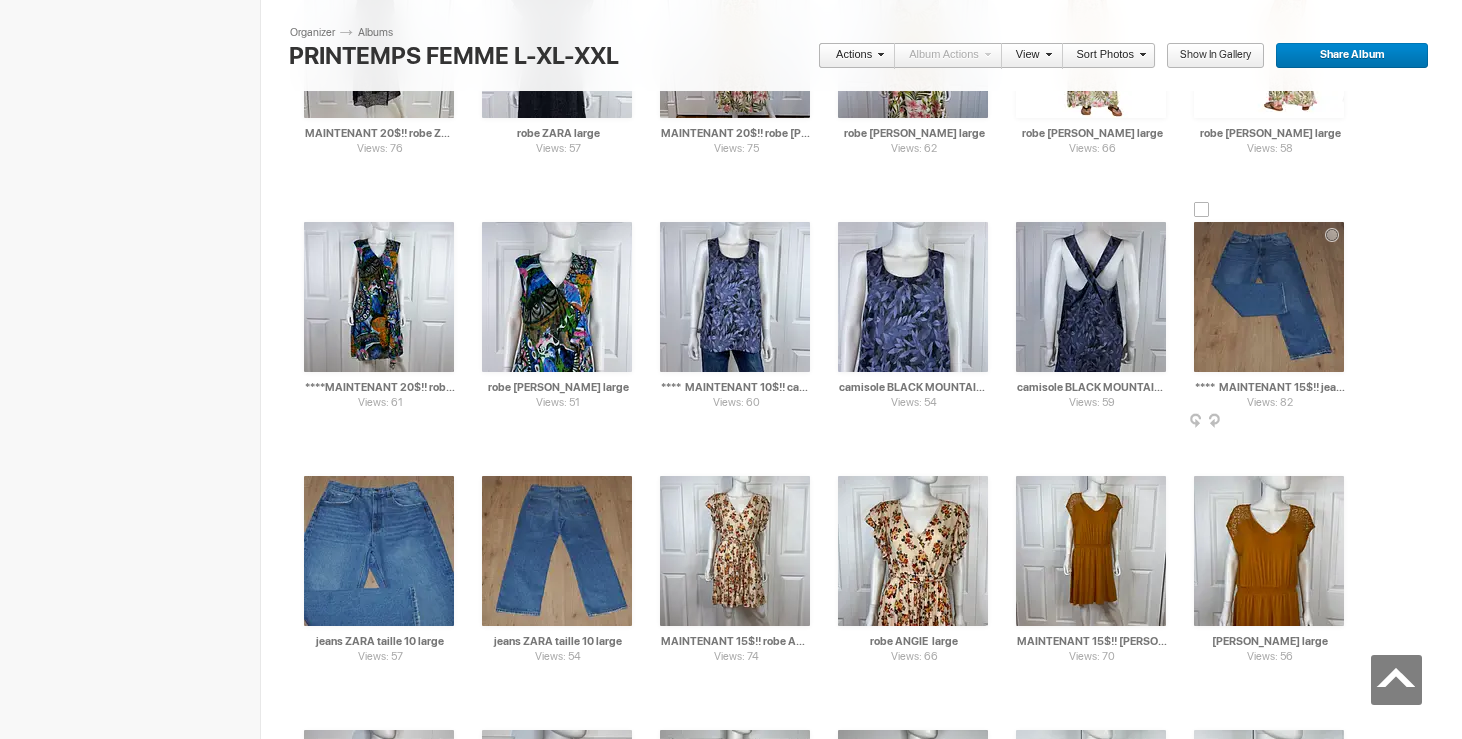 click at bounding box center (1202, 210) 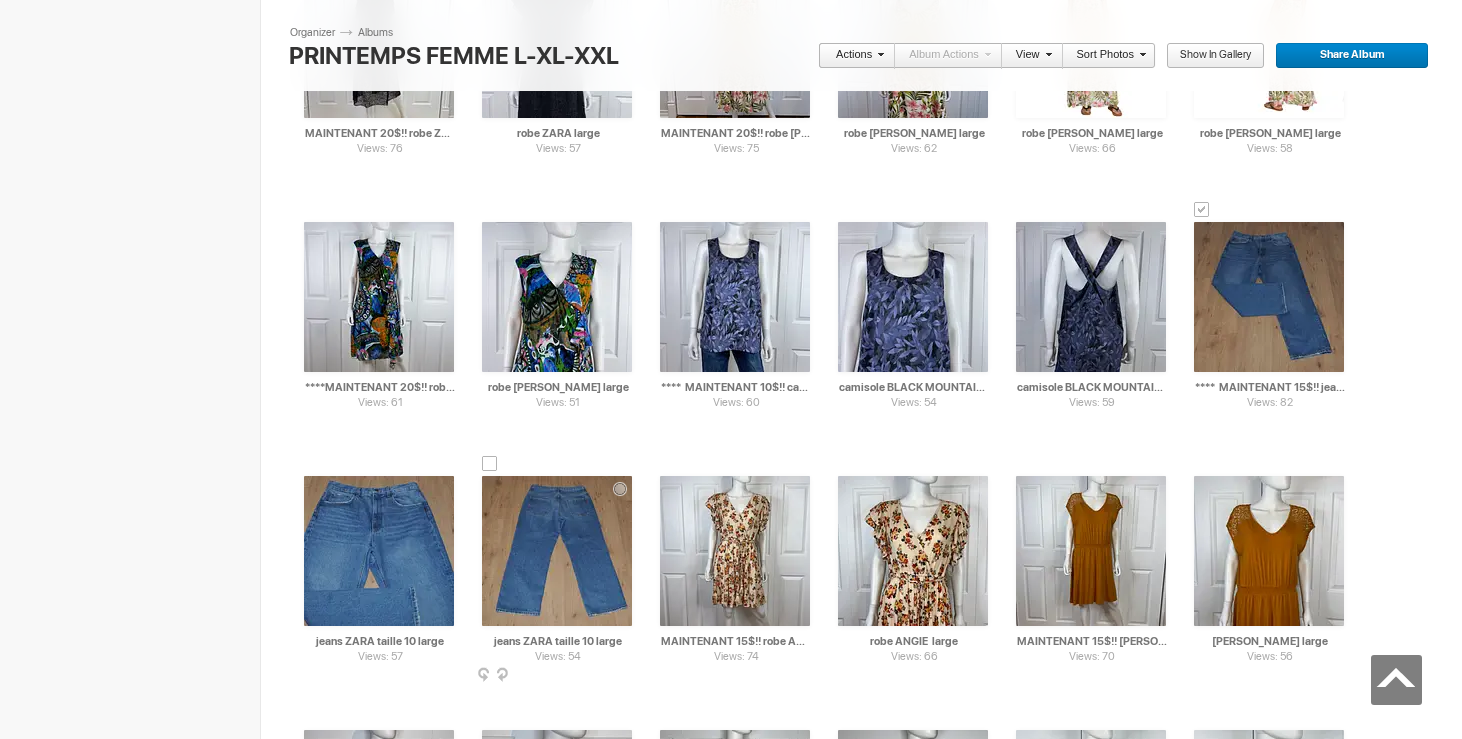 click at bounding box center (490, 464) 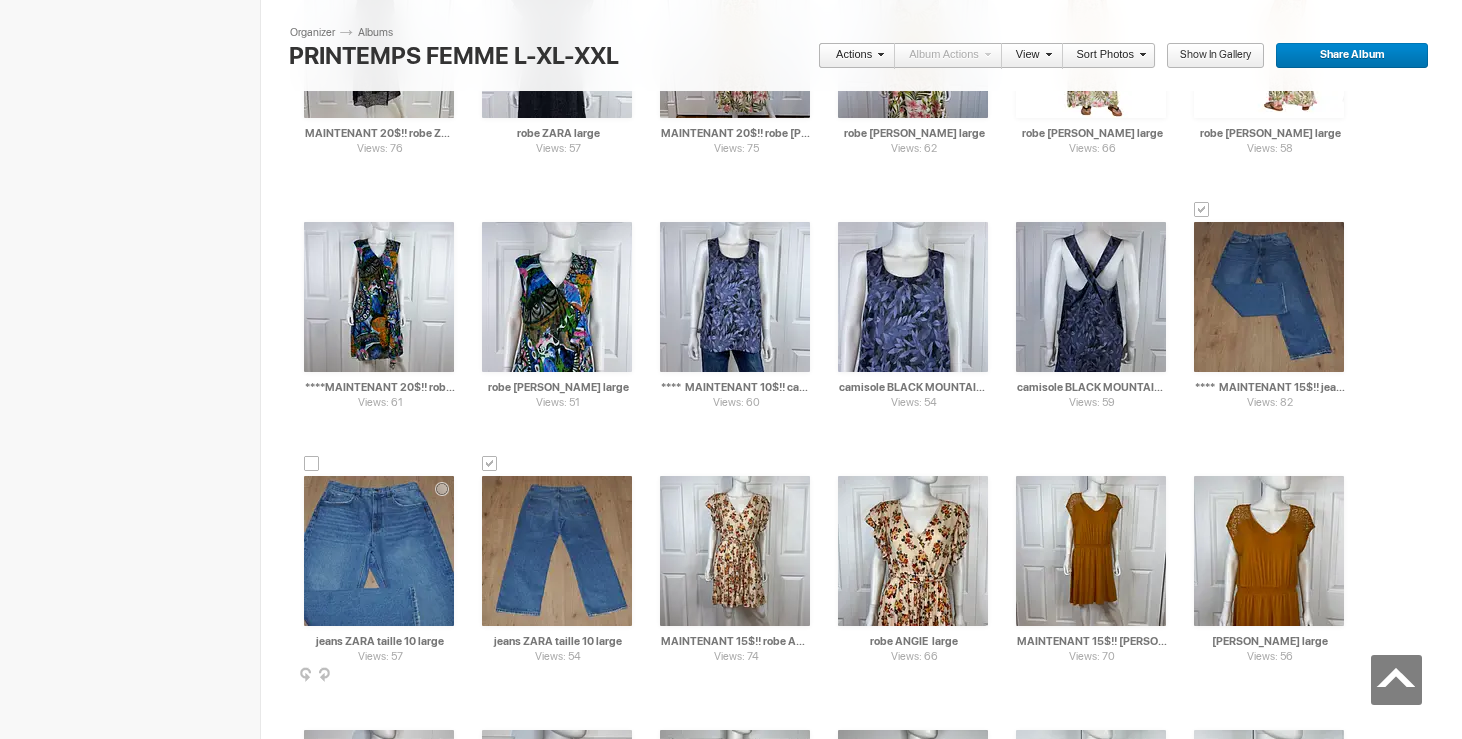 click at bounding box center [312, 464] 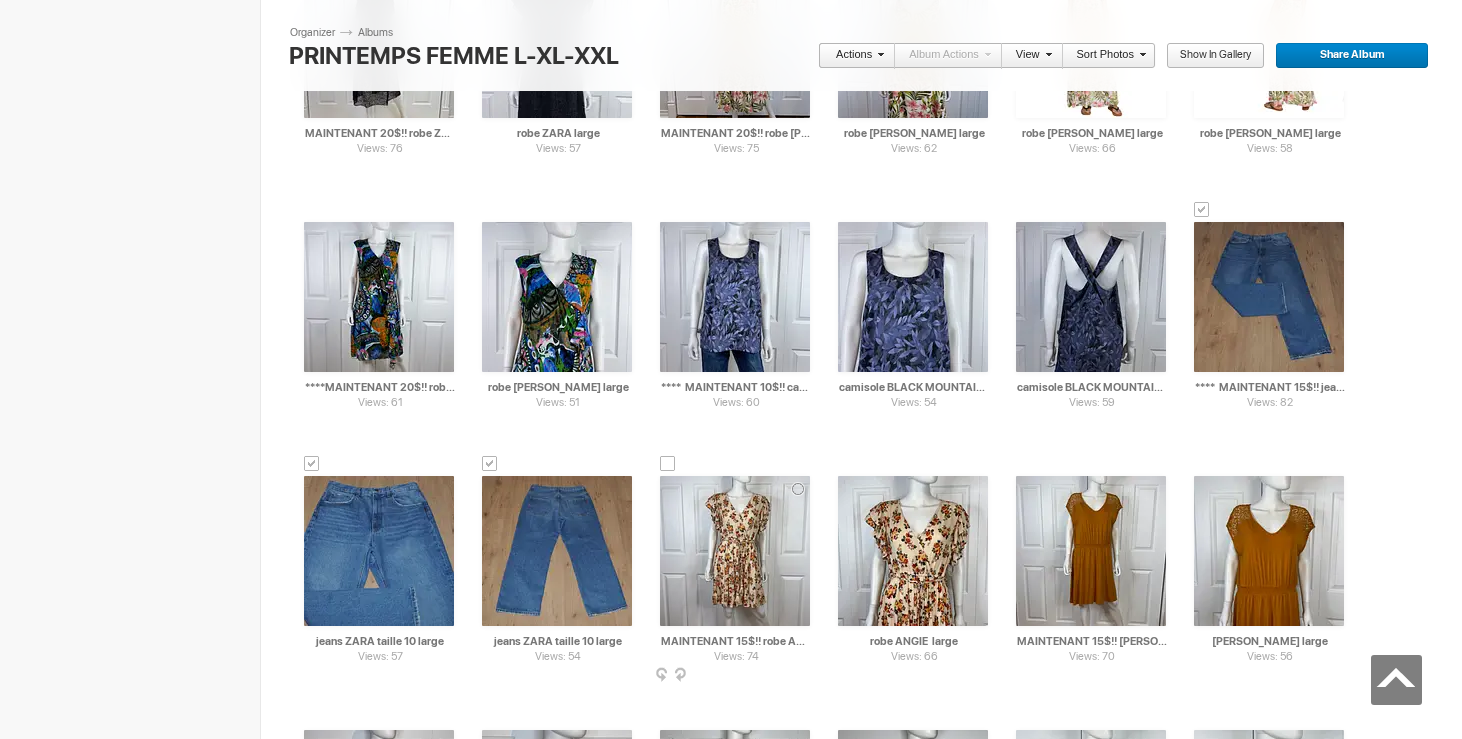 click at bounding box center (668, 464) 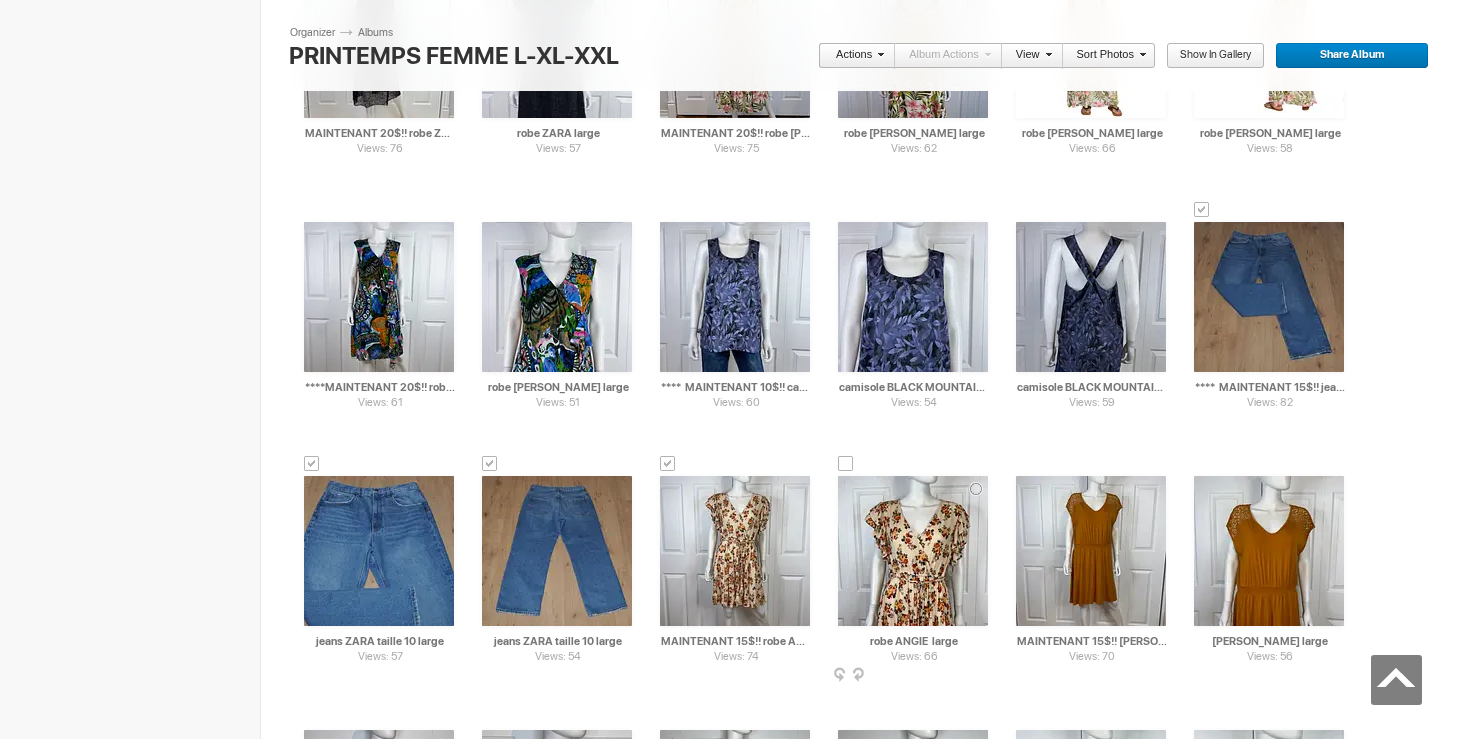 click at bounding box center (846, 464) 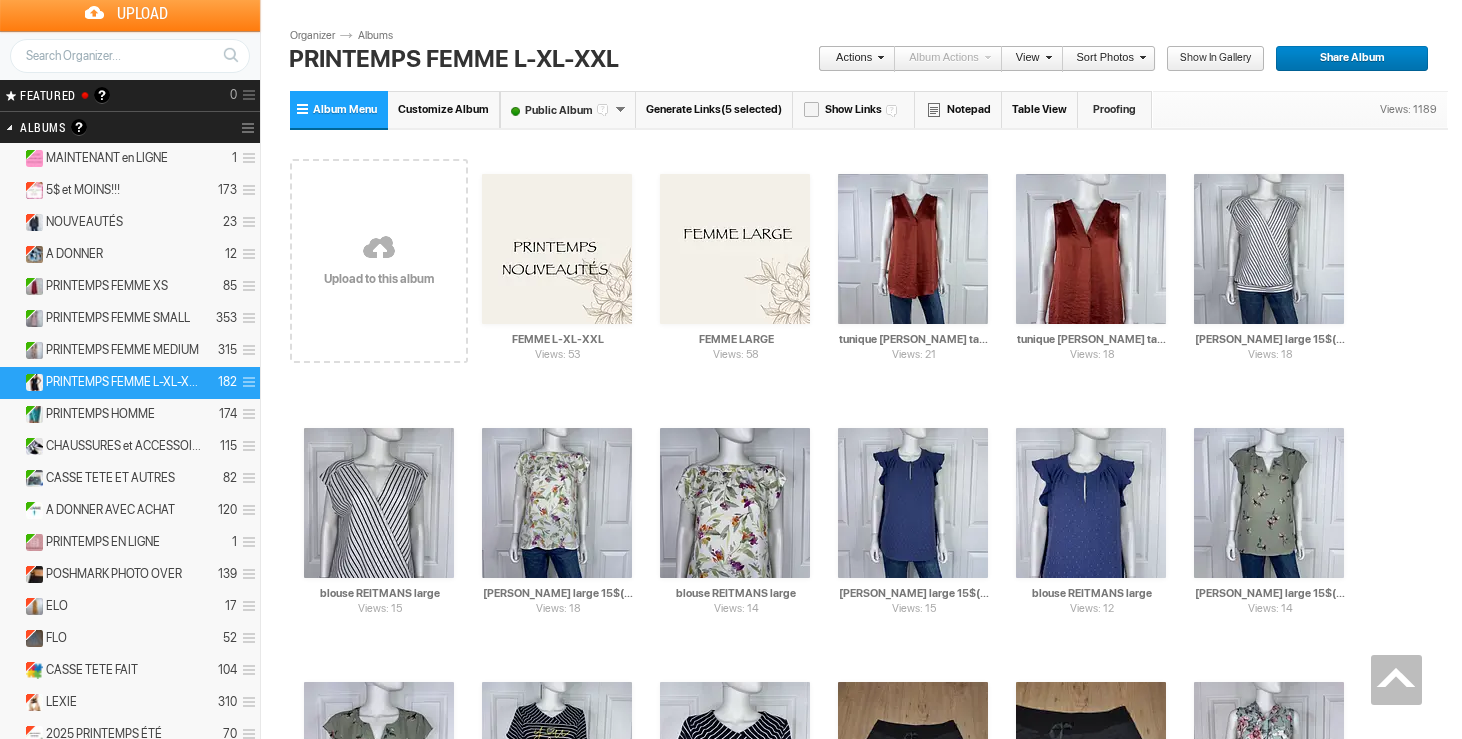 scroll, scrollTop: 0, scrollLeft: 0, axis: both 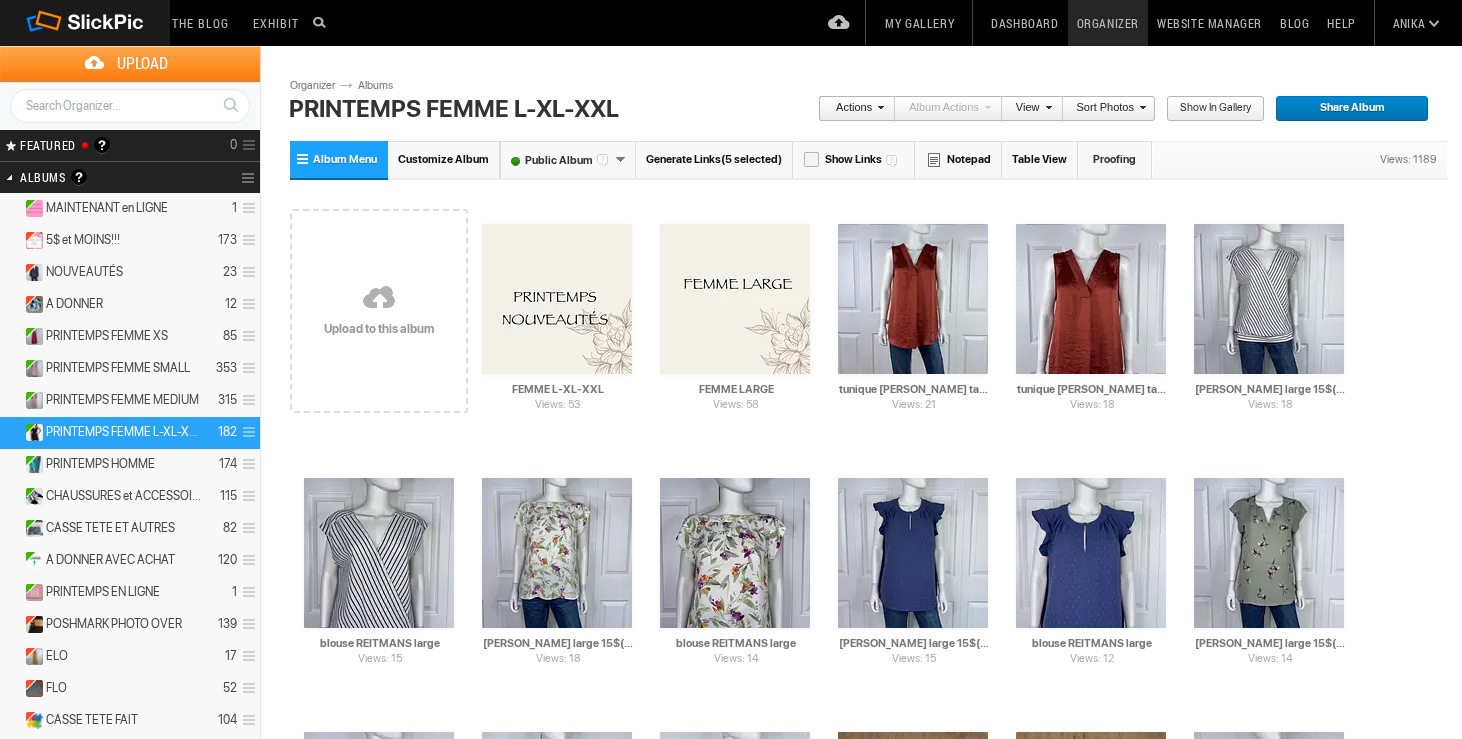 click on "Actions" at bounding box center (851, 109) 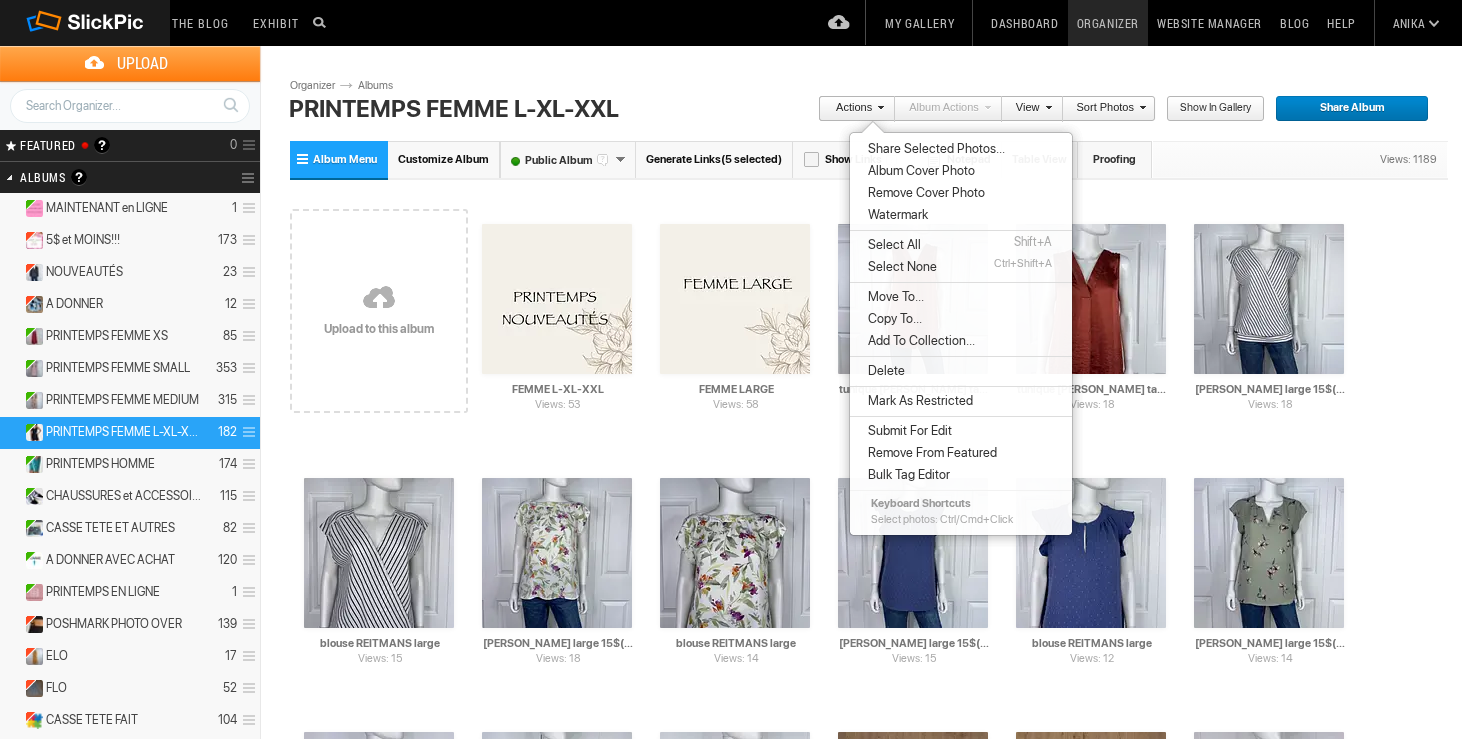 click on "Move To..." at bounding box center (893, 297) 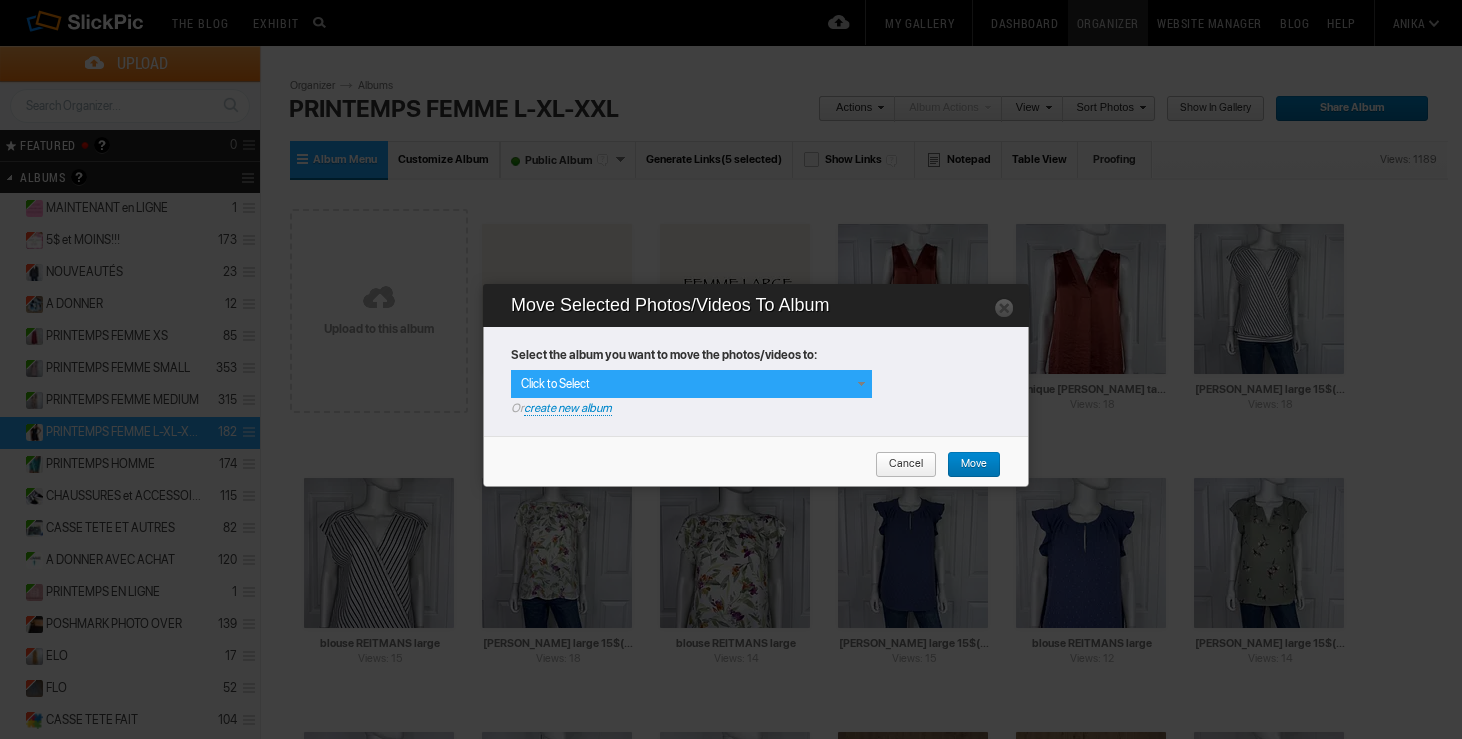 click at bounding box center [861, 384] 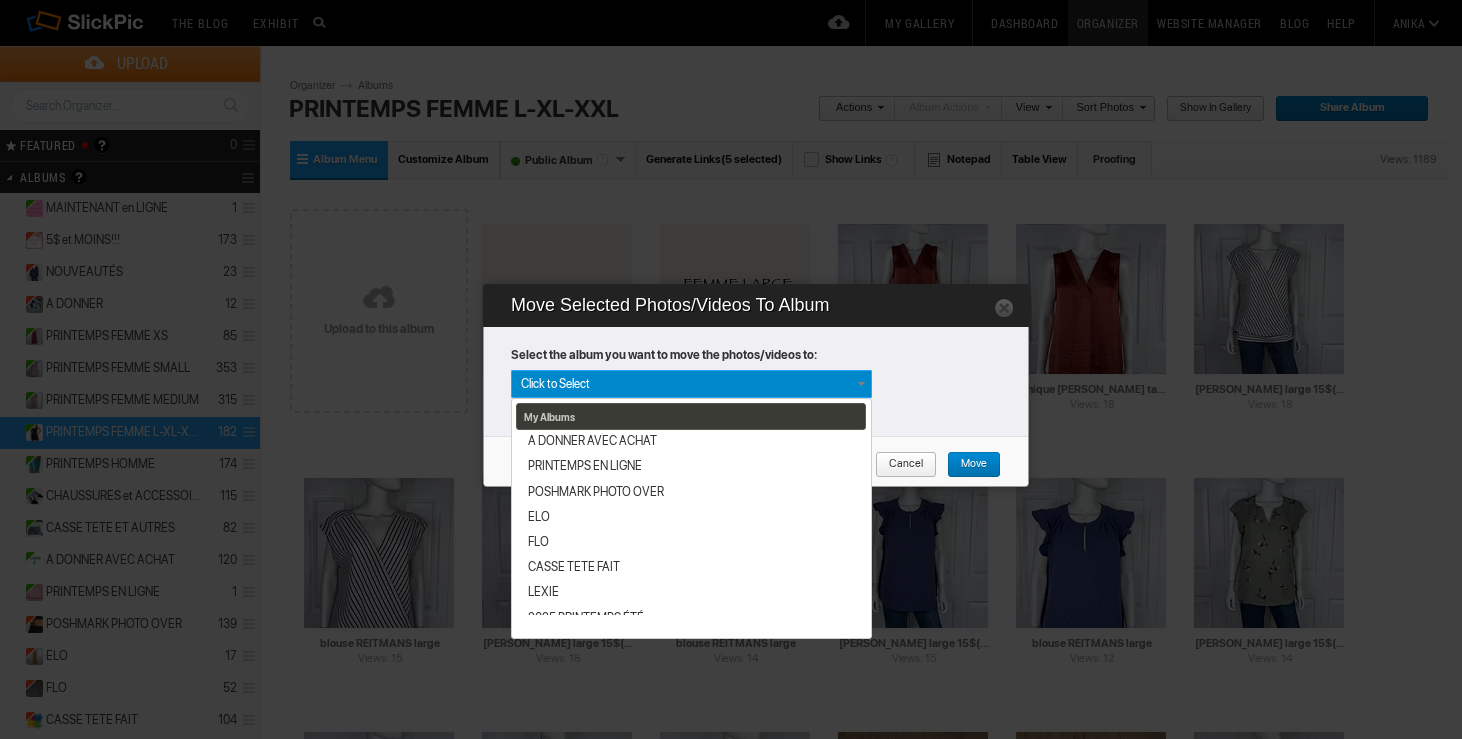 scroll, scrollTop: 365, scrollLeft: 0, axis: vertical 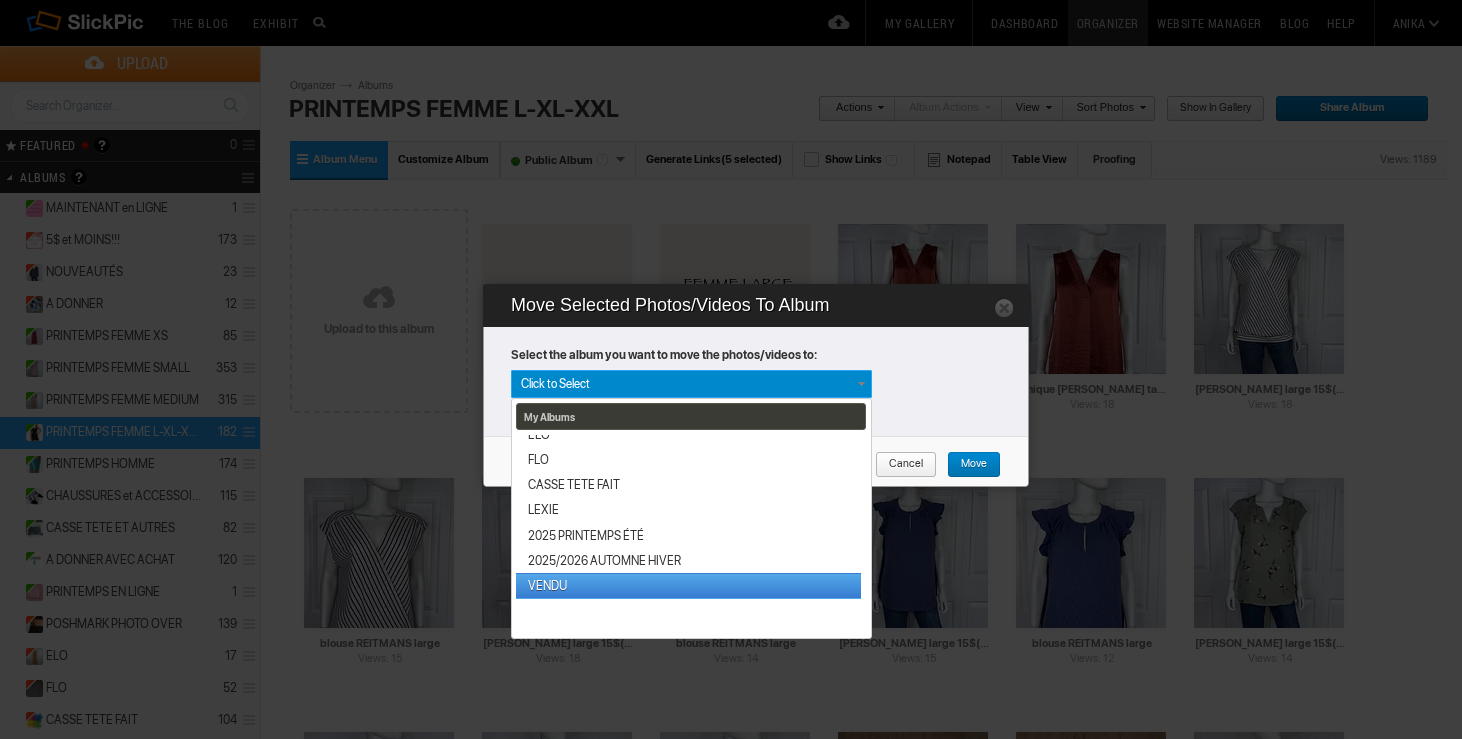 click on "VENDU" at bounding box center (688, 585) 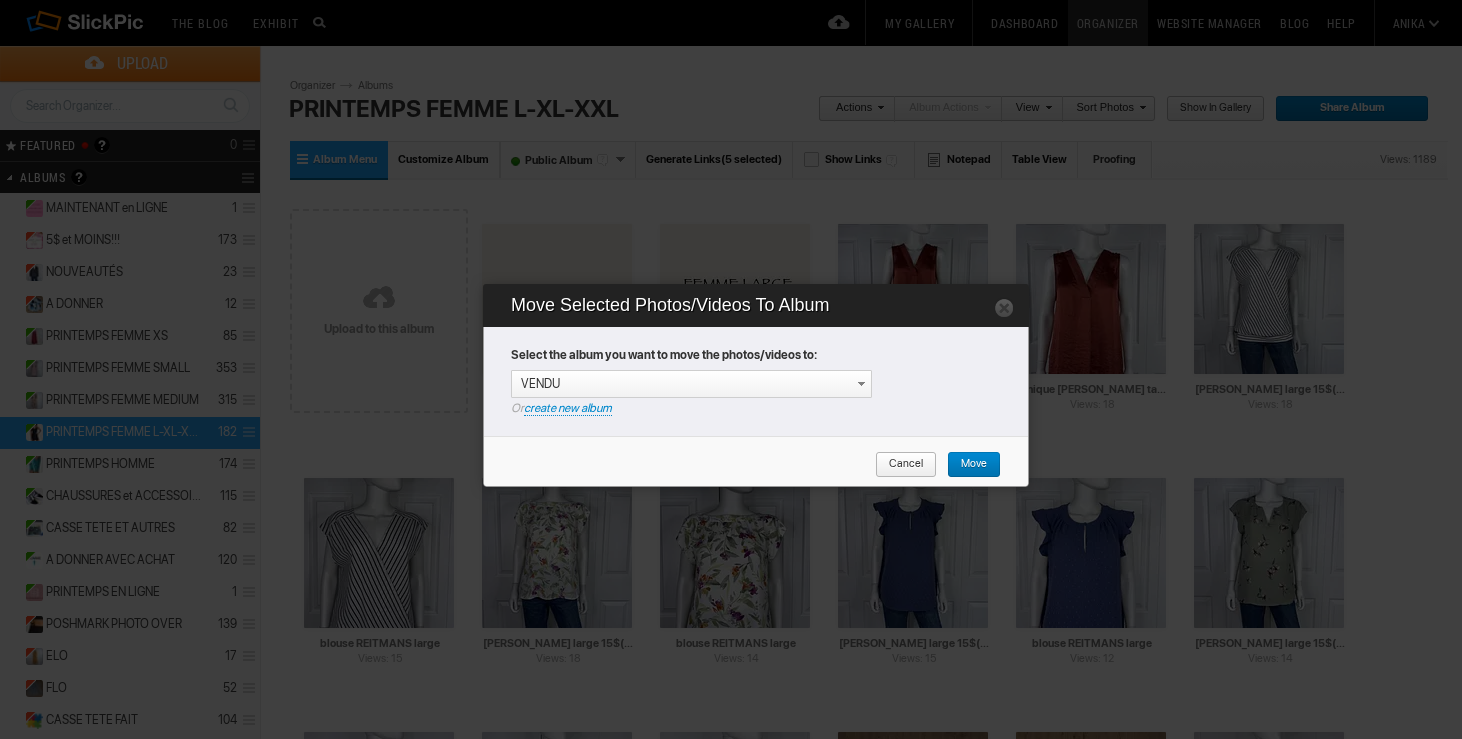 click on "Move" at bounding box center [967, 465] 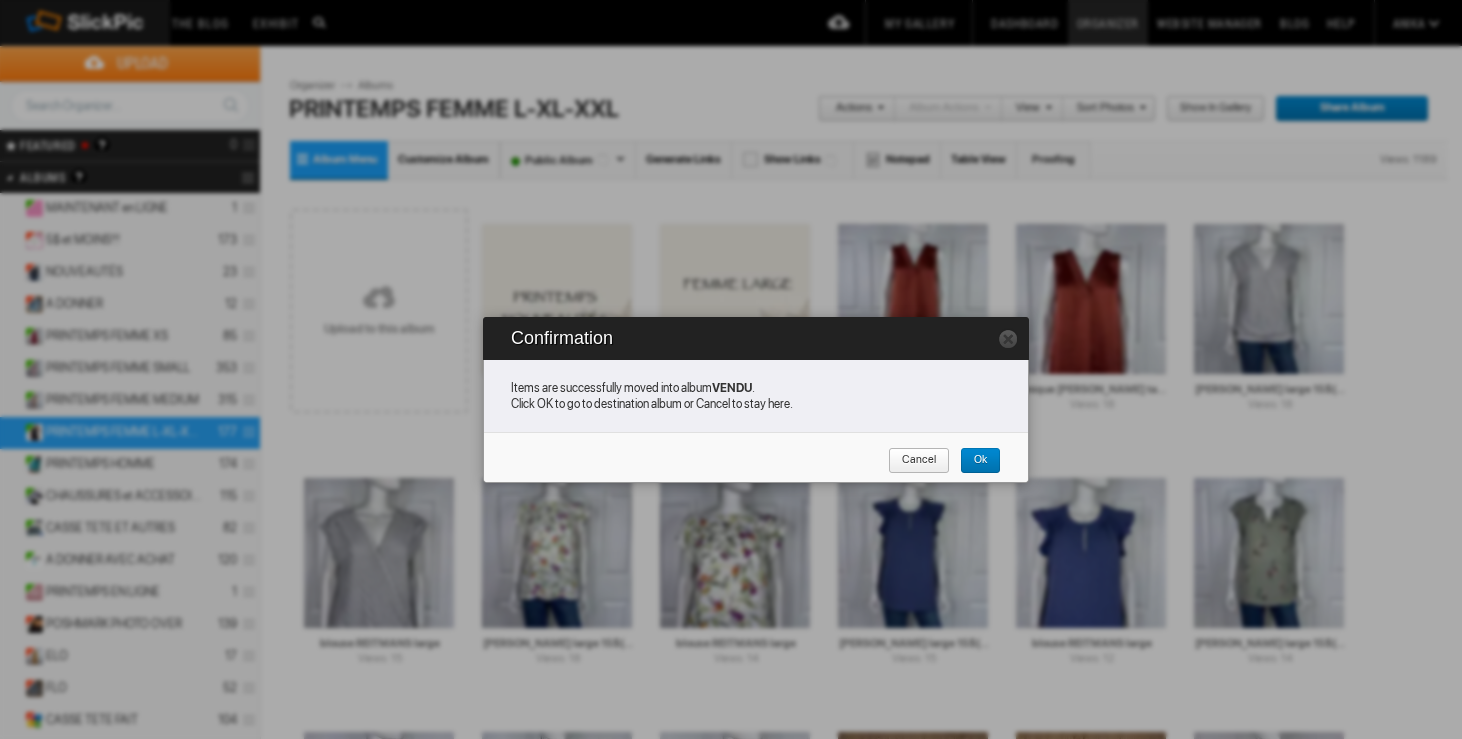 click on "Cancel" at bounding box center (912, 461) 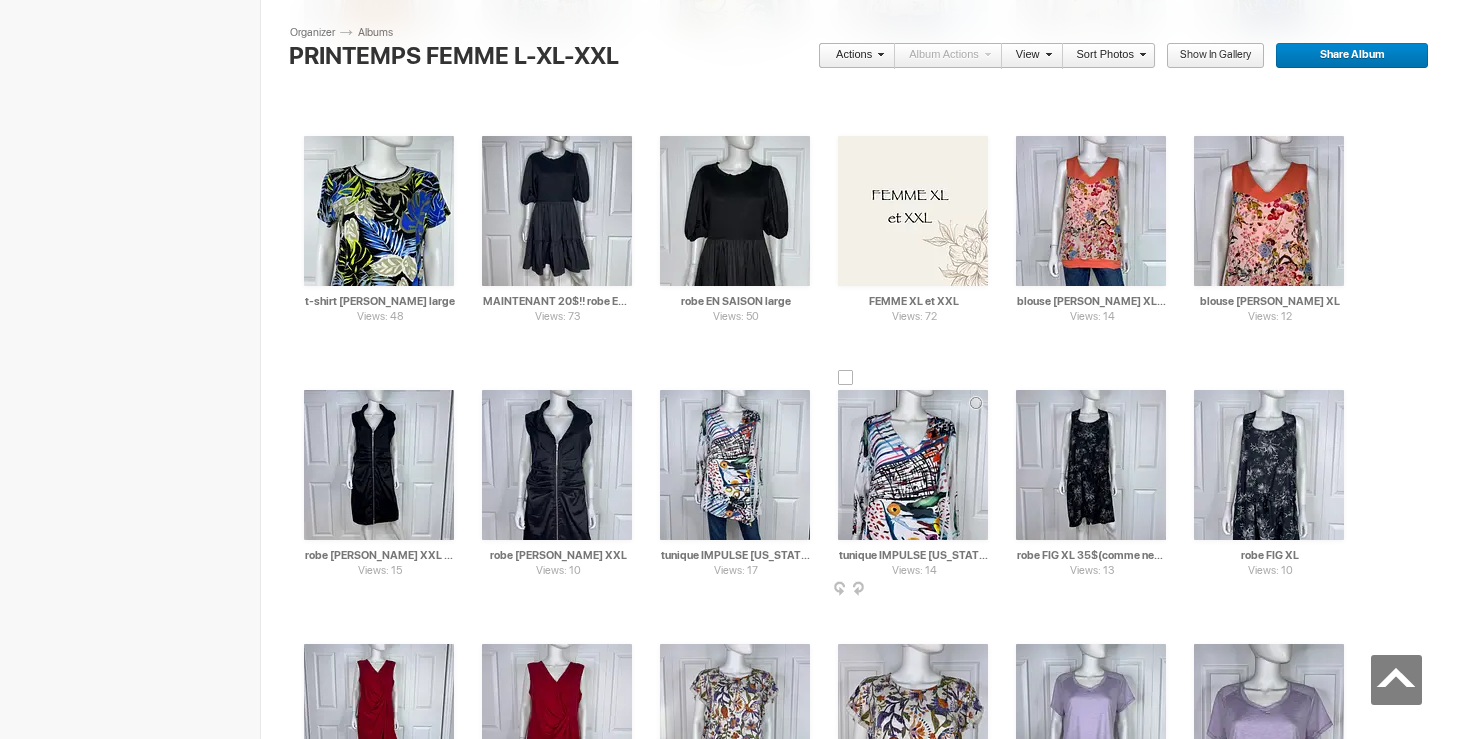 scroll, scrollTop: 4203, scrollLeft: 0, axis: vertical 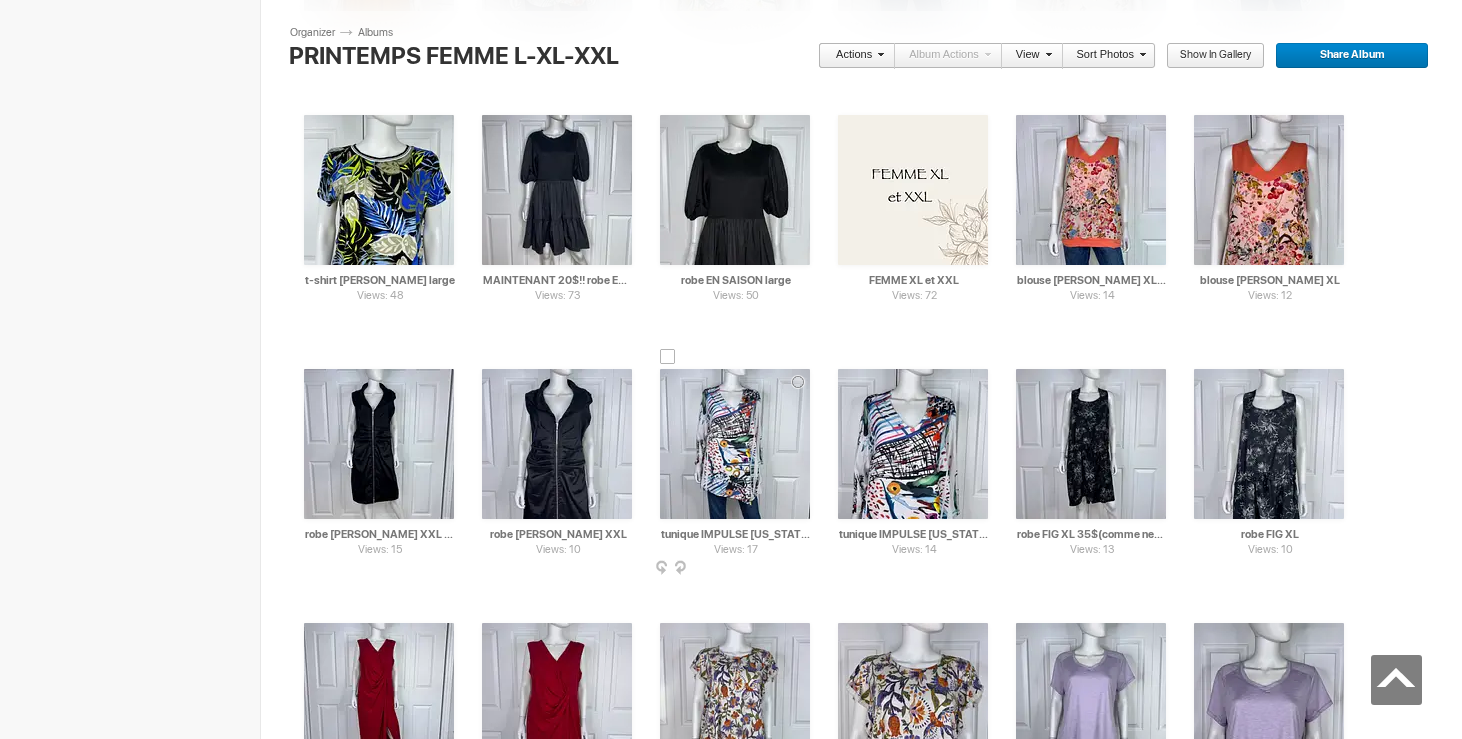 click at bounding box center (668, 357) 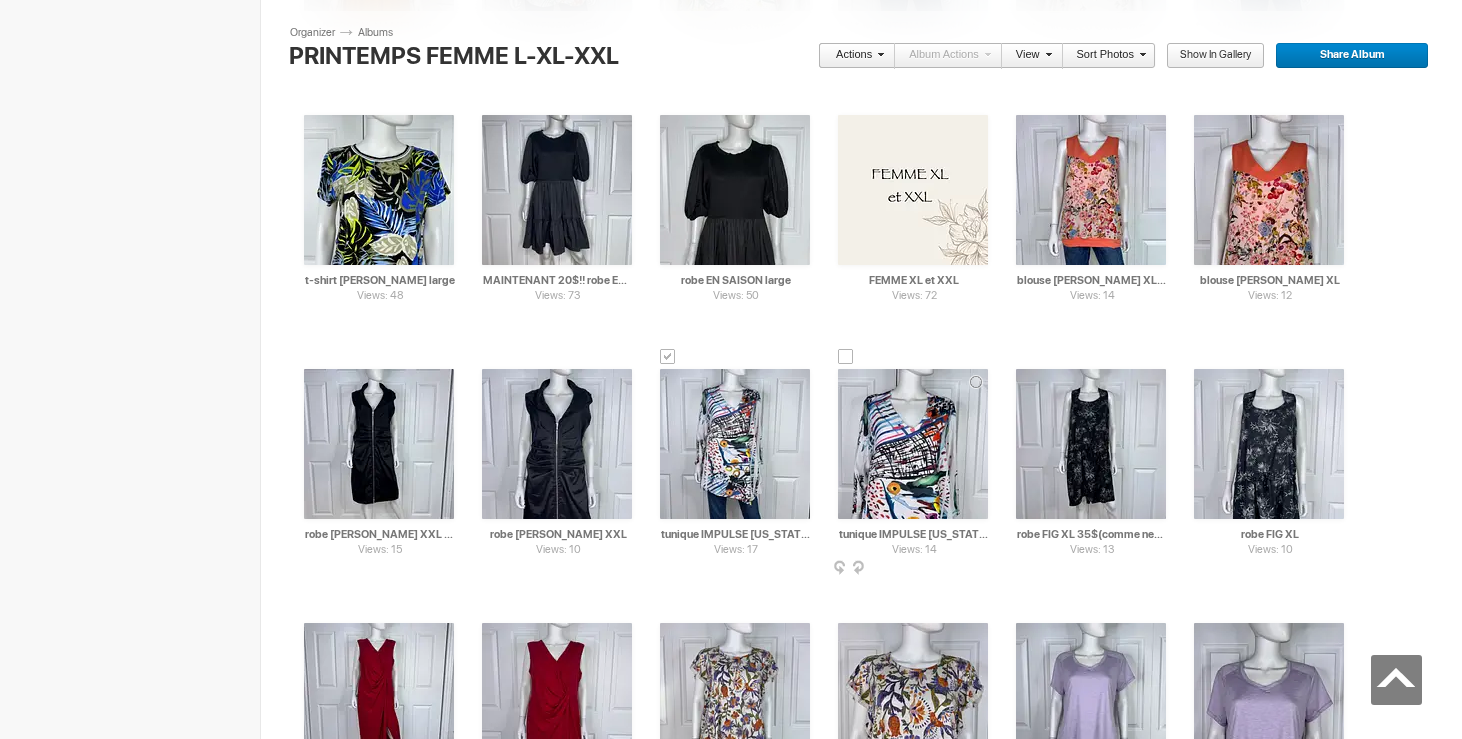 click at bounding box center [846, 357] 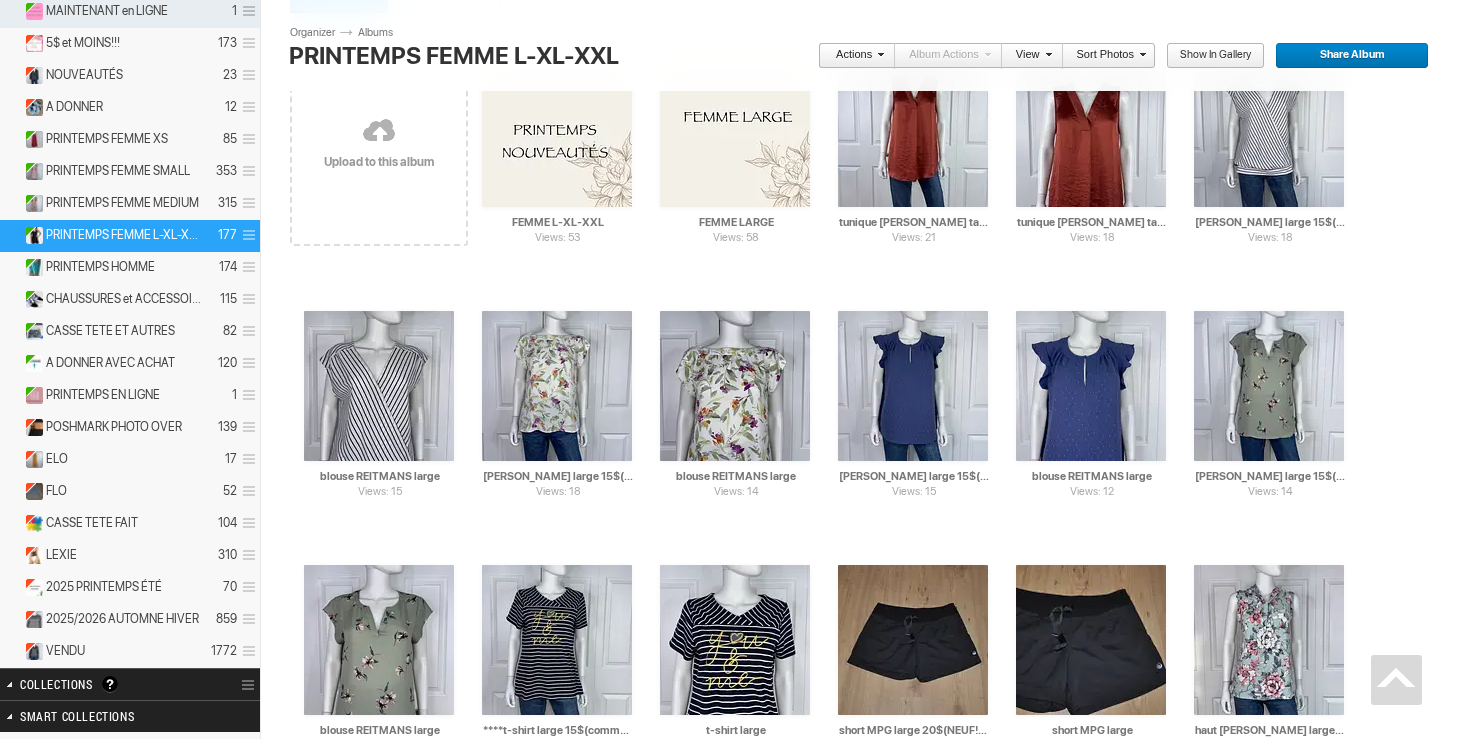 scroll, scrollTop: 0, scrollLeft: 0, axis: both 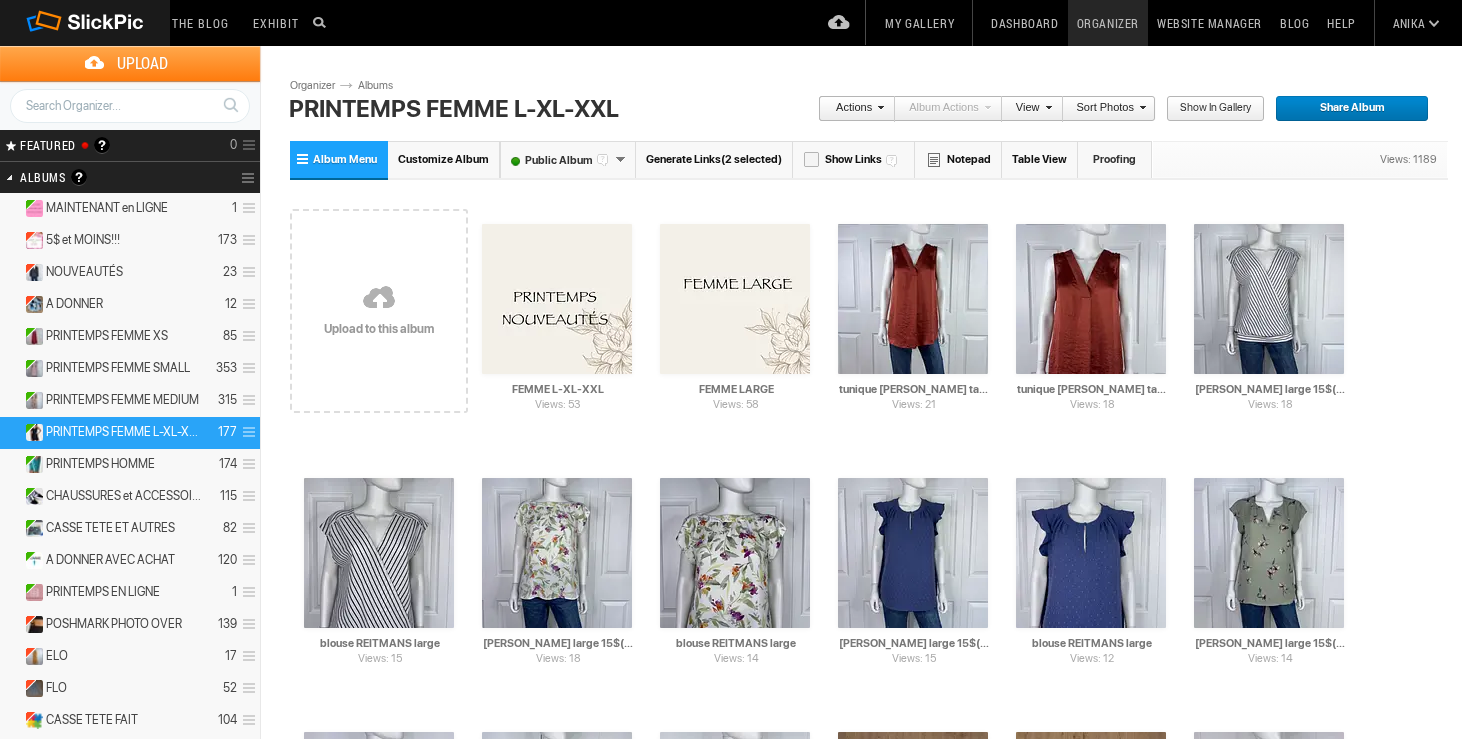 click on "Actions" at bounding box center (851, 109) 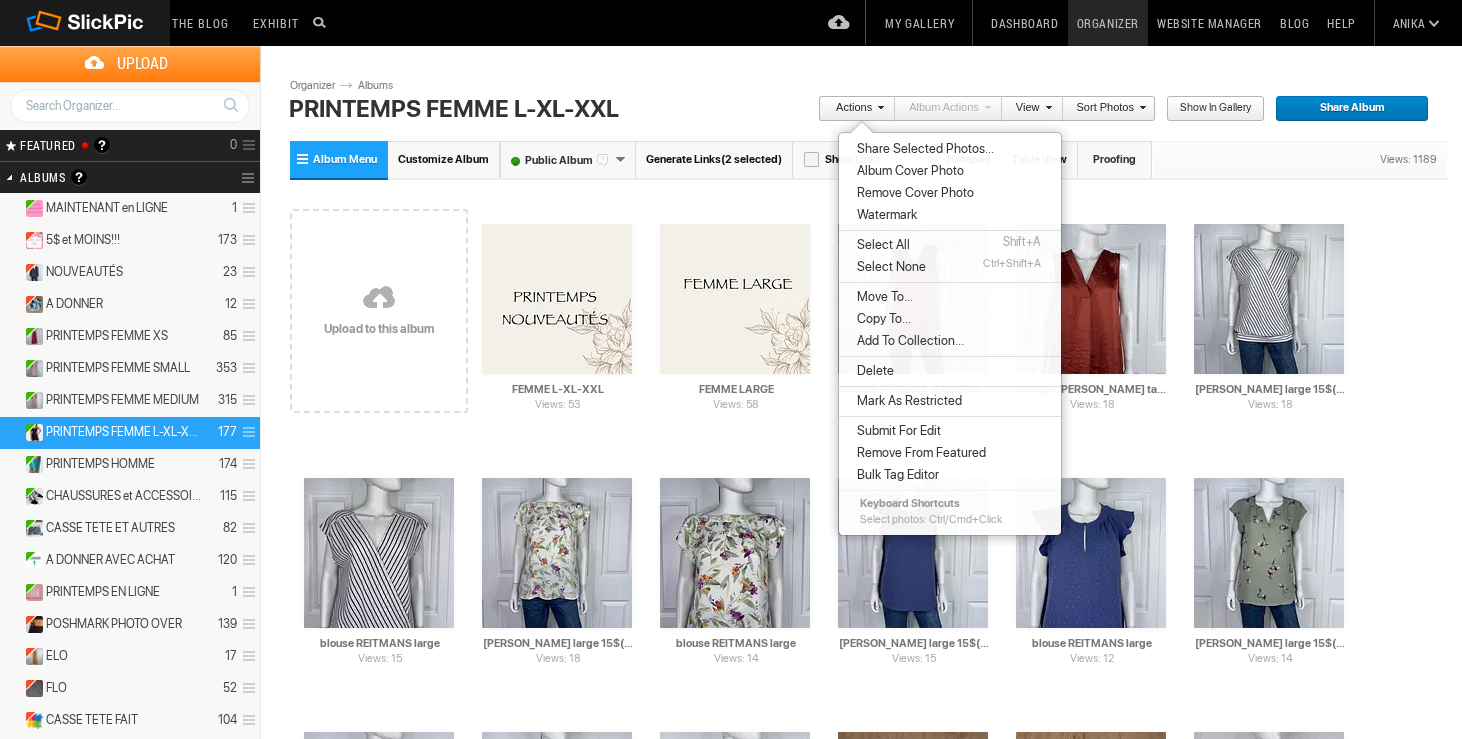 click on "Move To..." at bounding box center [882, 297] 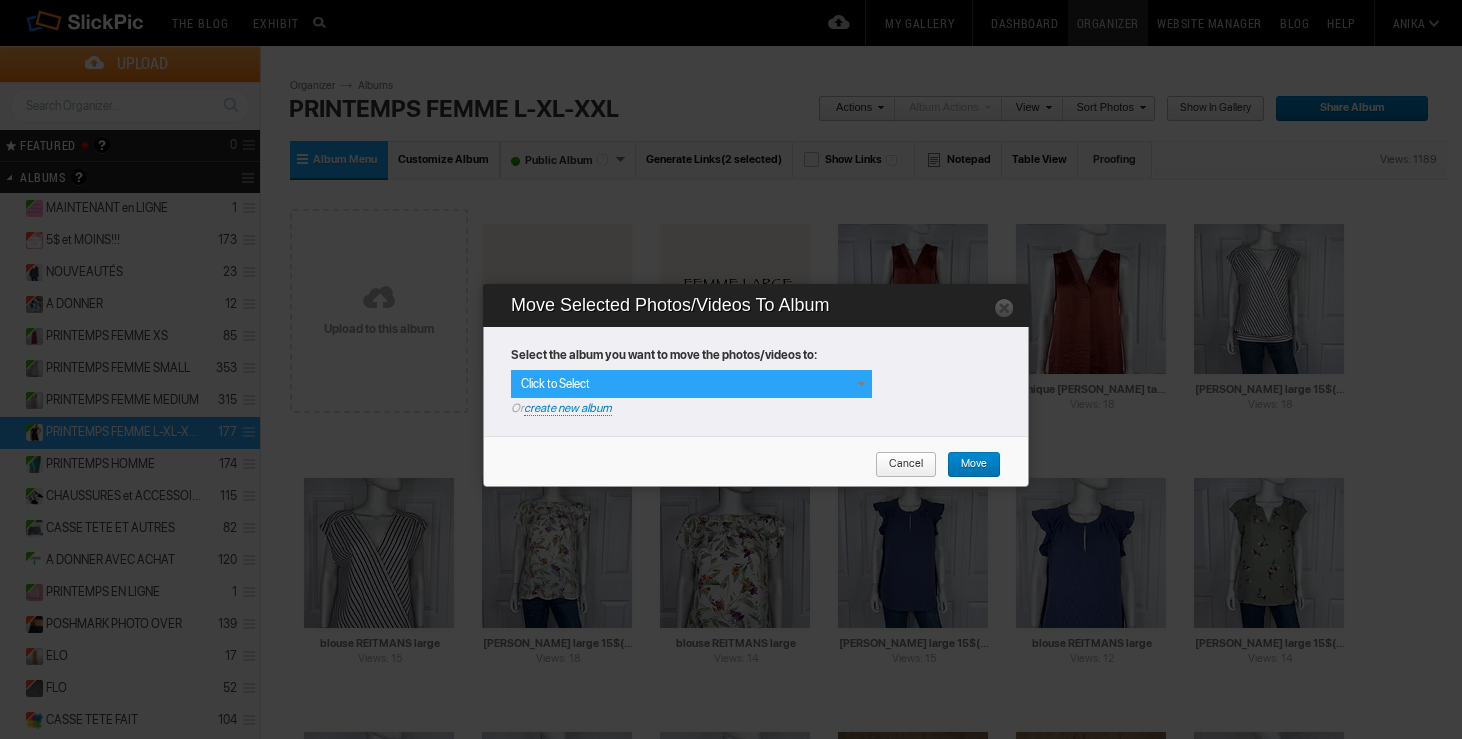 click at bounding box center [861, 384] 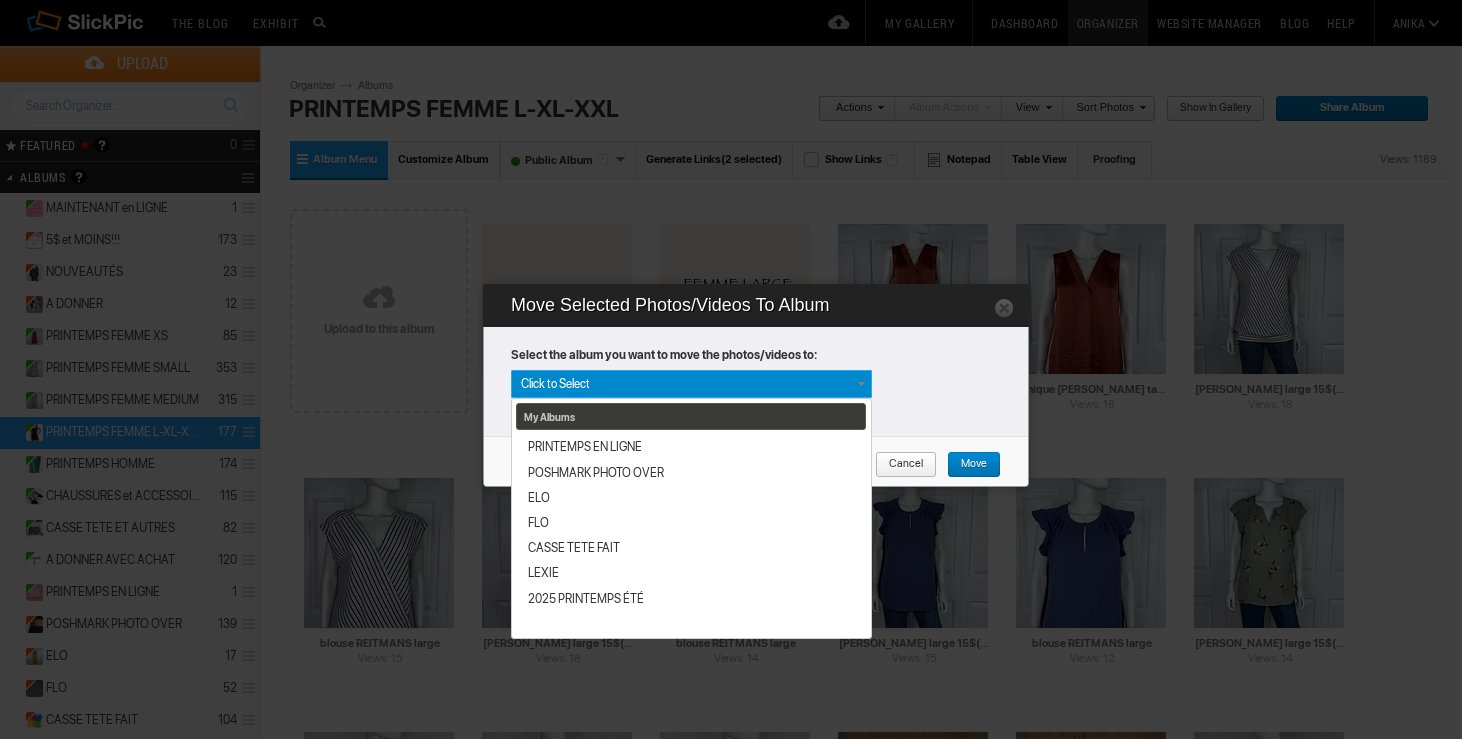 scroll, scrollTop: 365, scrollLeft: 0, axis: vertical 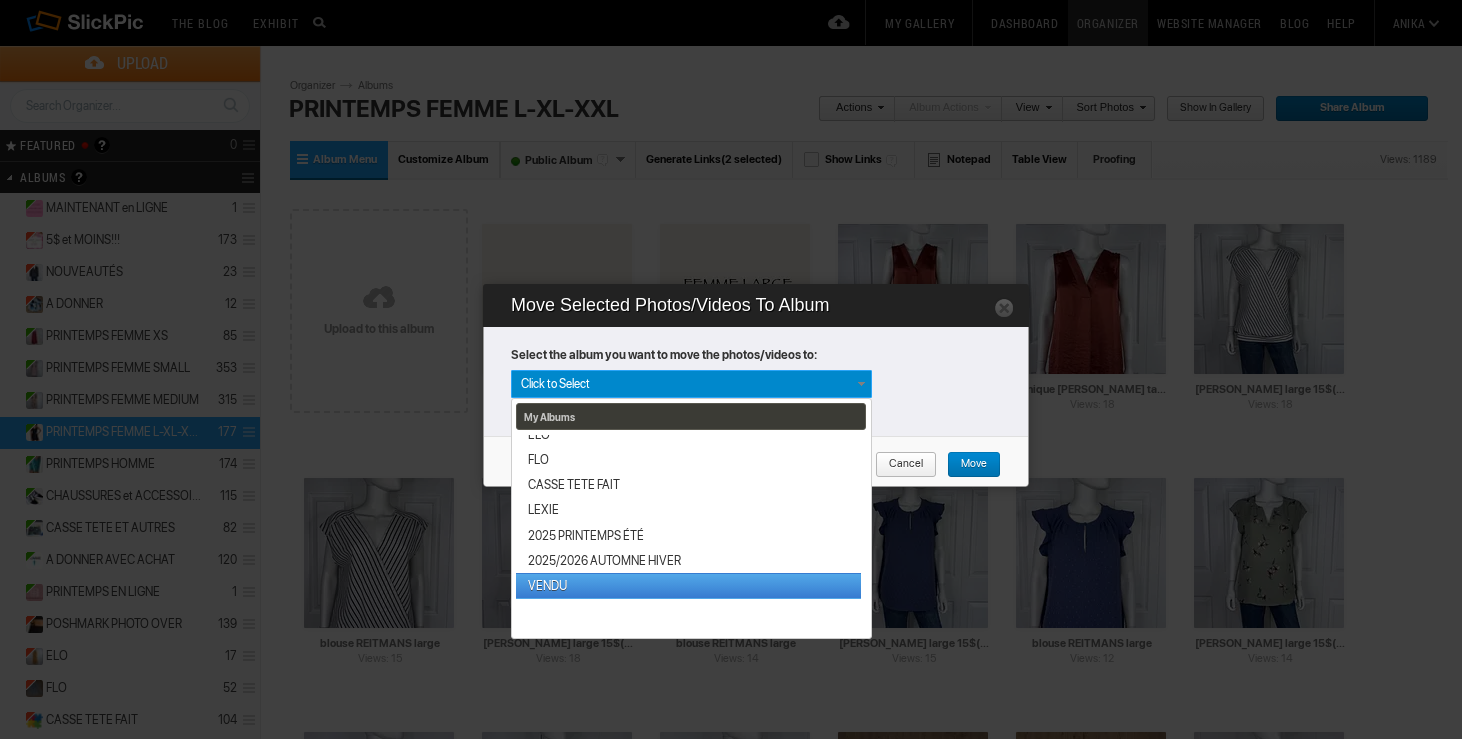 click on "VENDU" at bounding box center [688, 585] 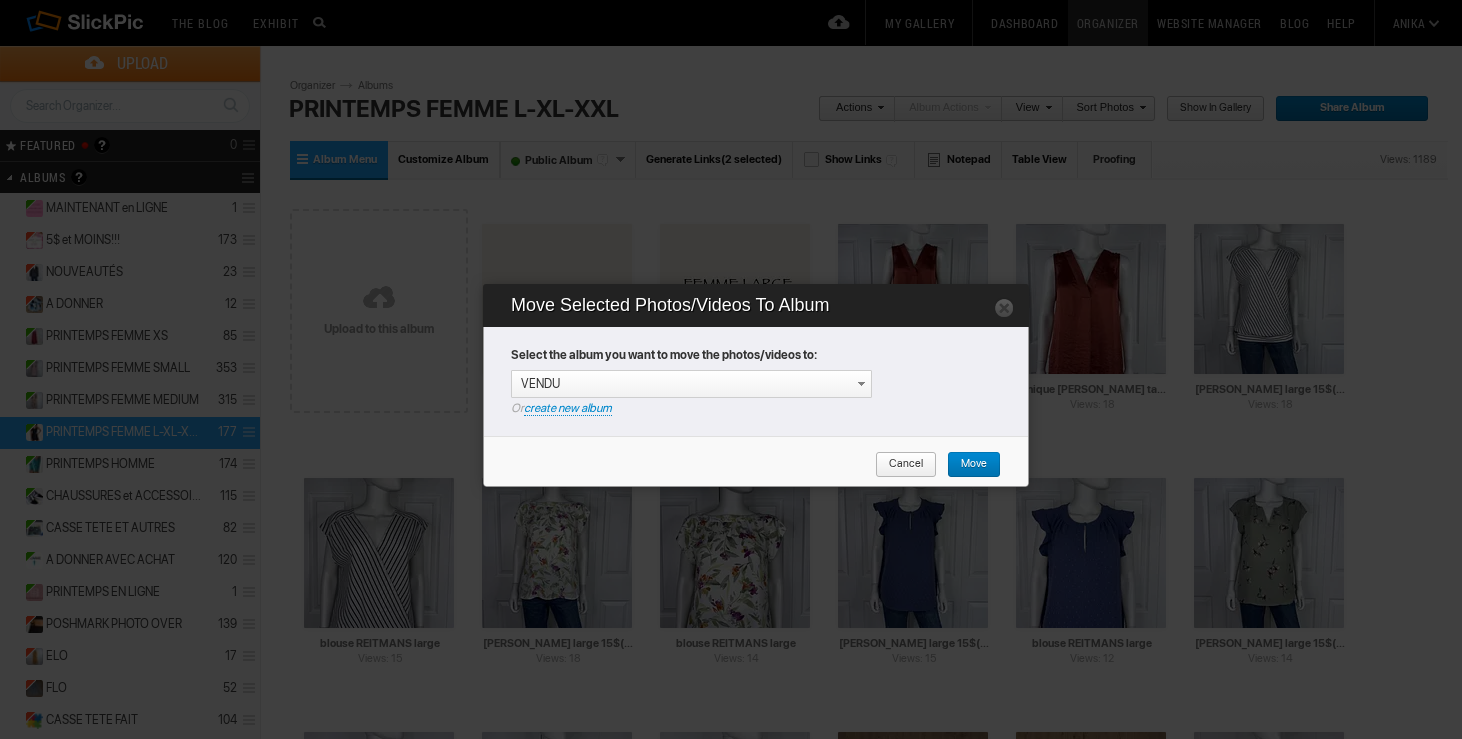 click on "Move" at bounding box center [967, 465] 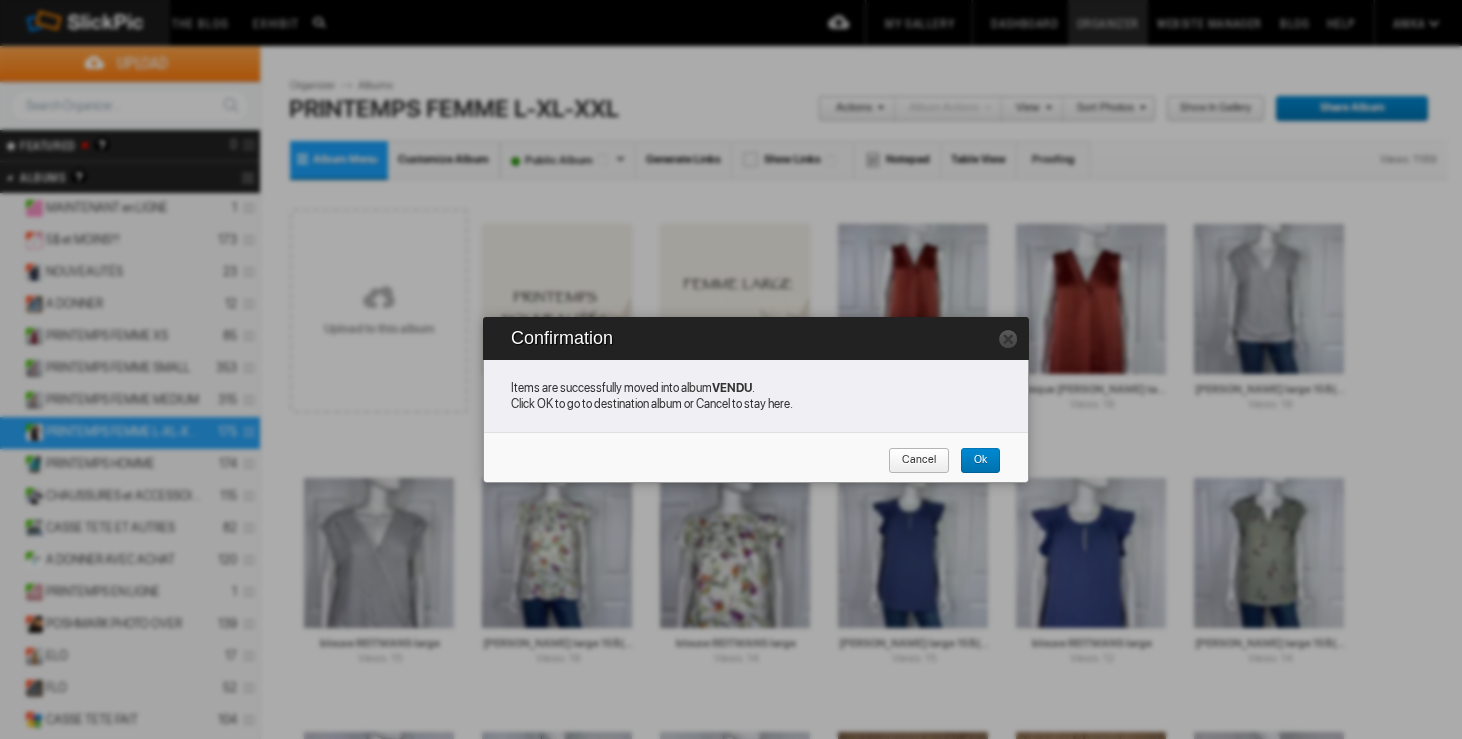 click on "Cancel" at bounding box center (912, 461) 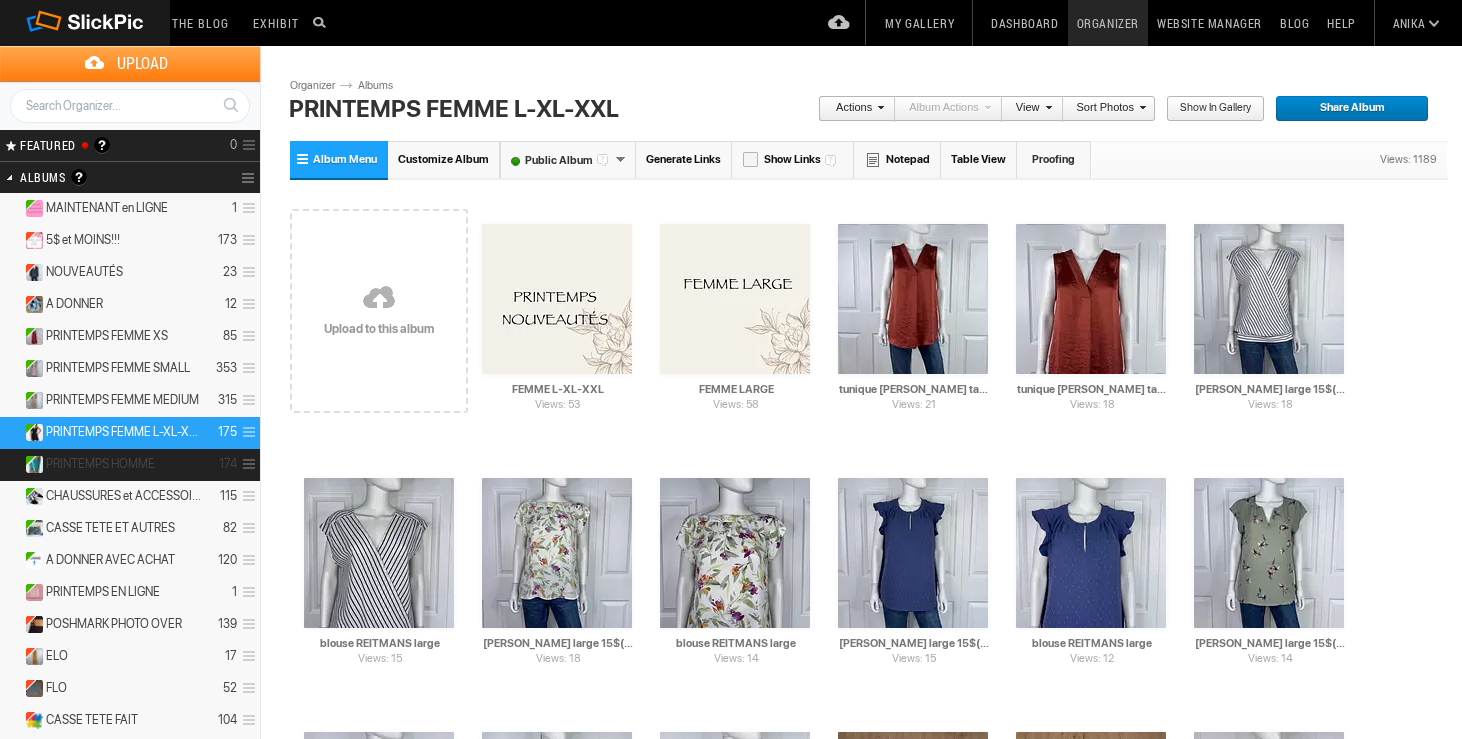 click on "PRINTEMPS HOMME" at bounding box center [100, 464] 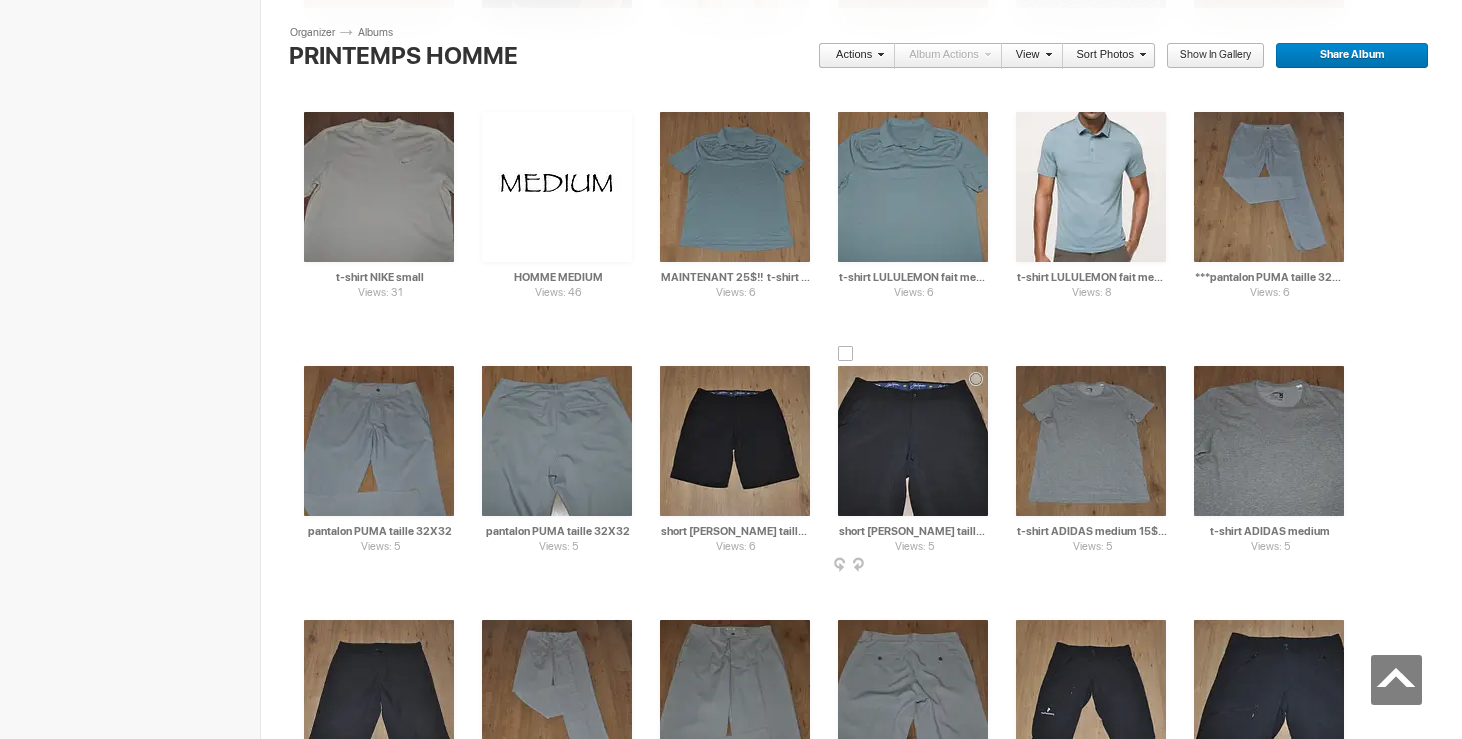 scroll, scrollTop: 1421, scrollLeft: 0, axis: vertical 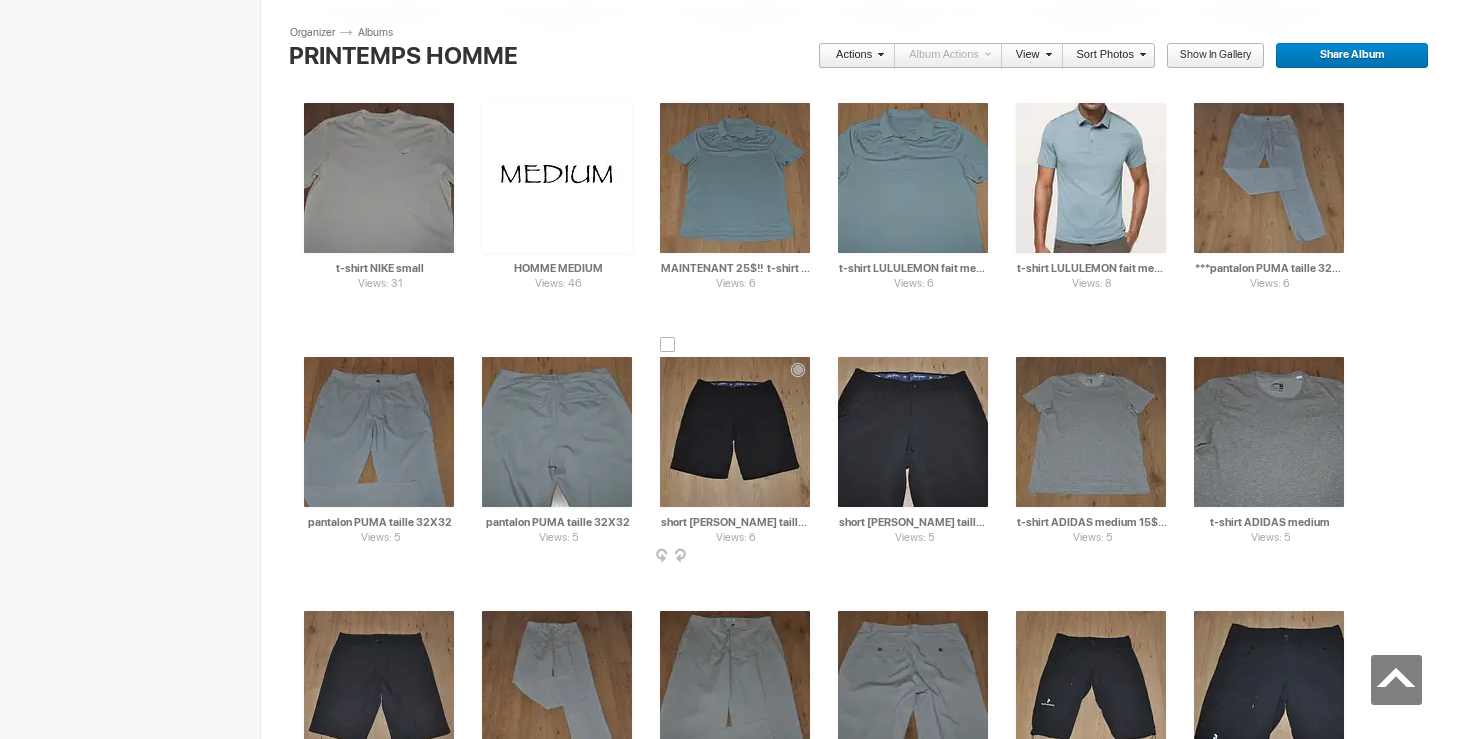 click on "Views: 6 AI short JACK NICKLAUS taille 32 15$(comme neuf)
HTML:
Direct:
Forum:
Photo ID:
22637937
More..." at bounding box center (735, 432) 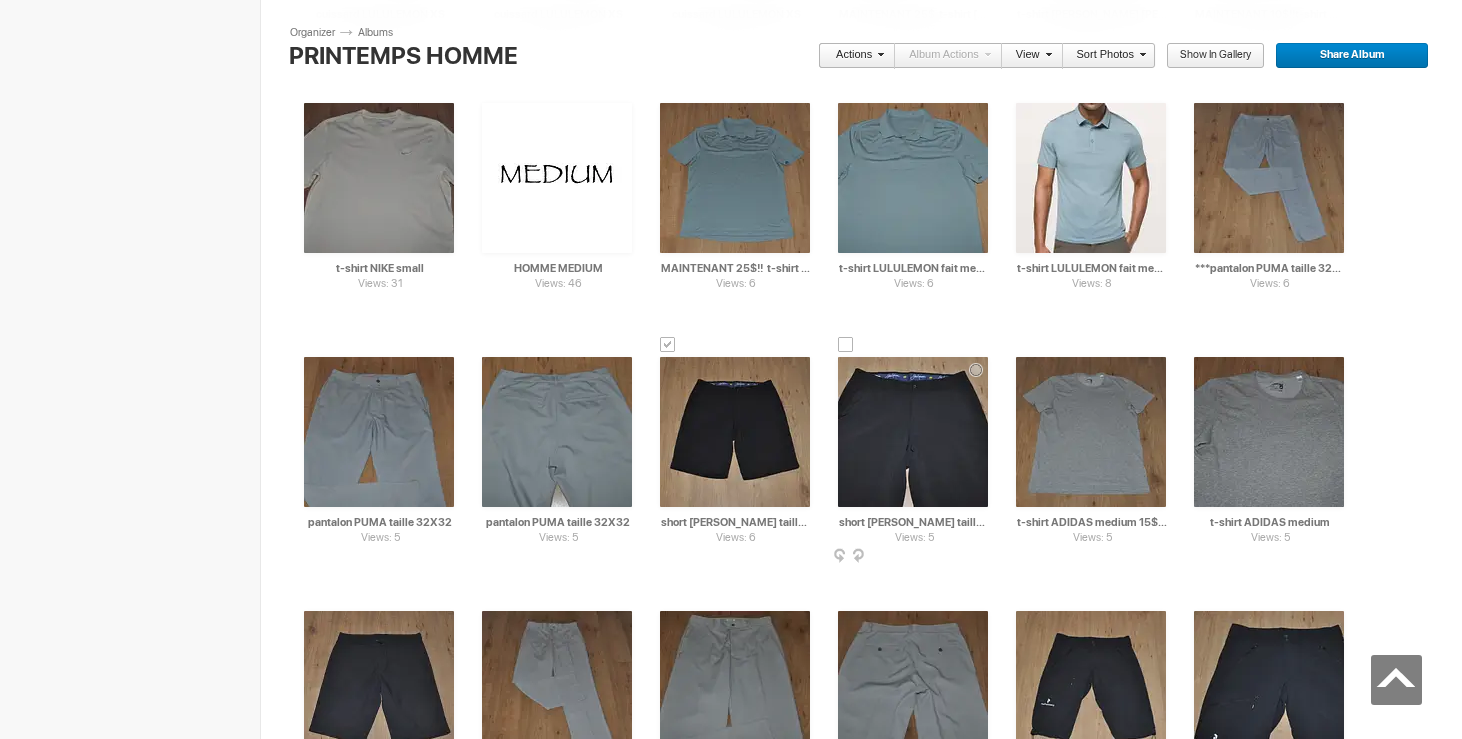 click at bounding box center [846, 345] 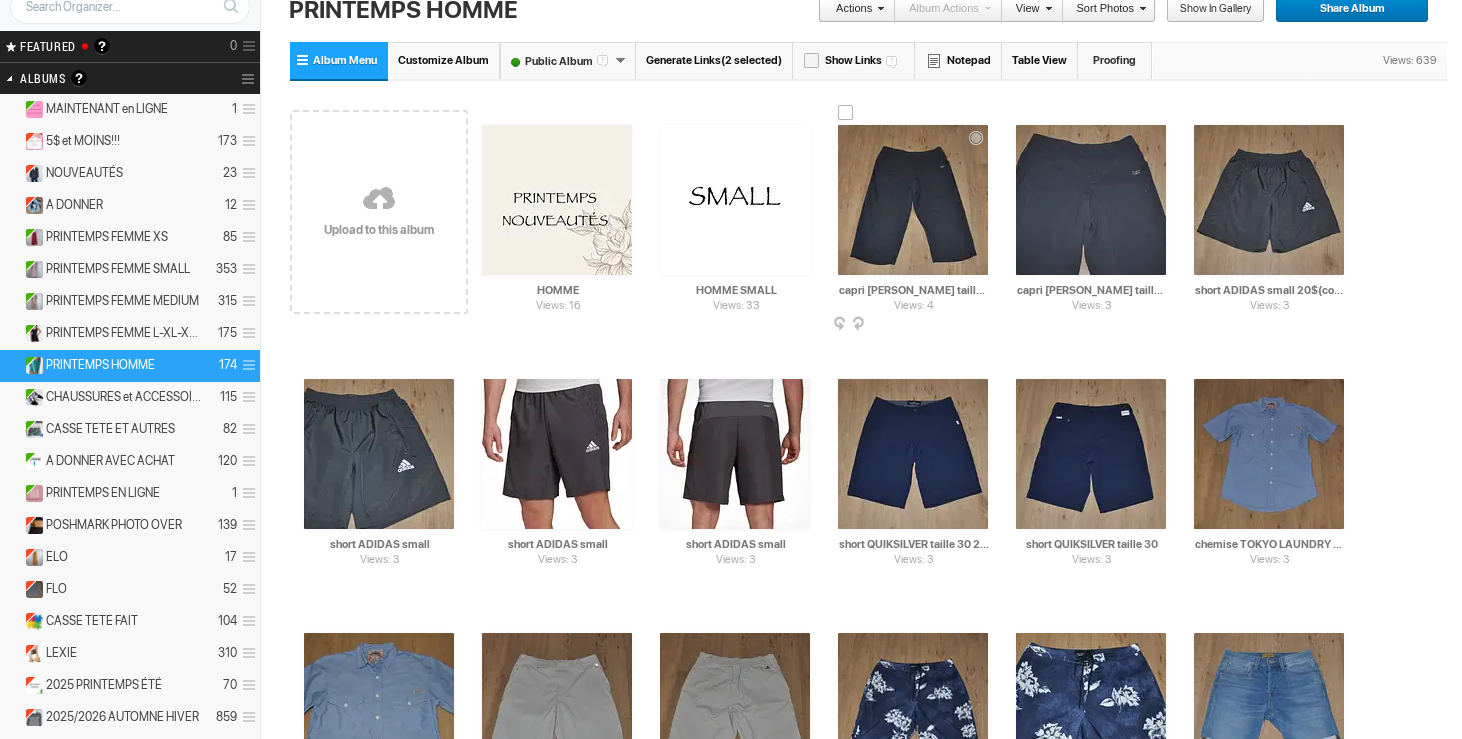 scroll, scrollTop: 0, scrollLeft: 0, axis: both 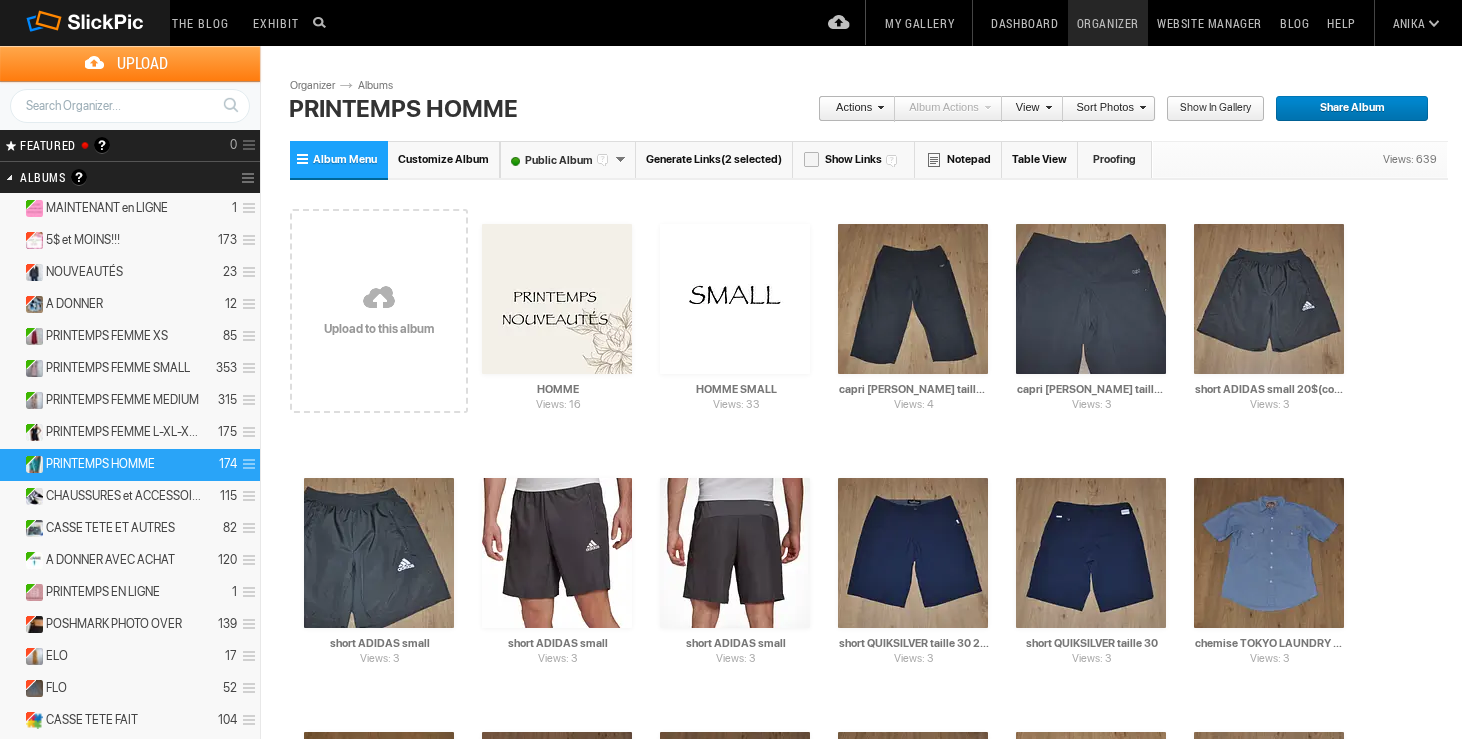 click on "Actions" at bounding box center (851, 109) 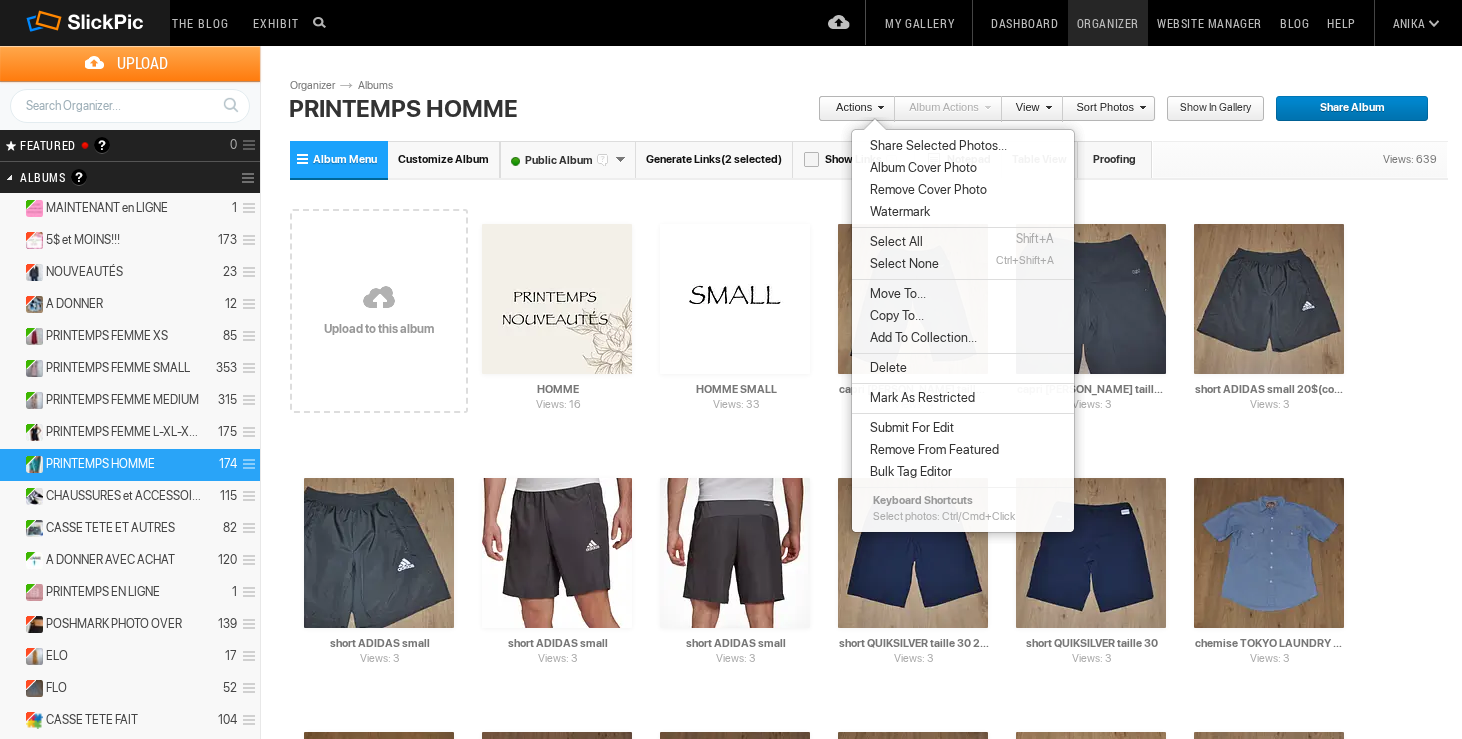 click on "Move To..." at bounding box center [895, 294] 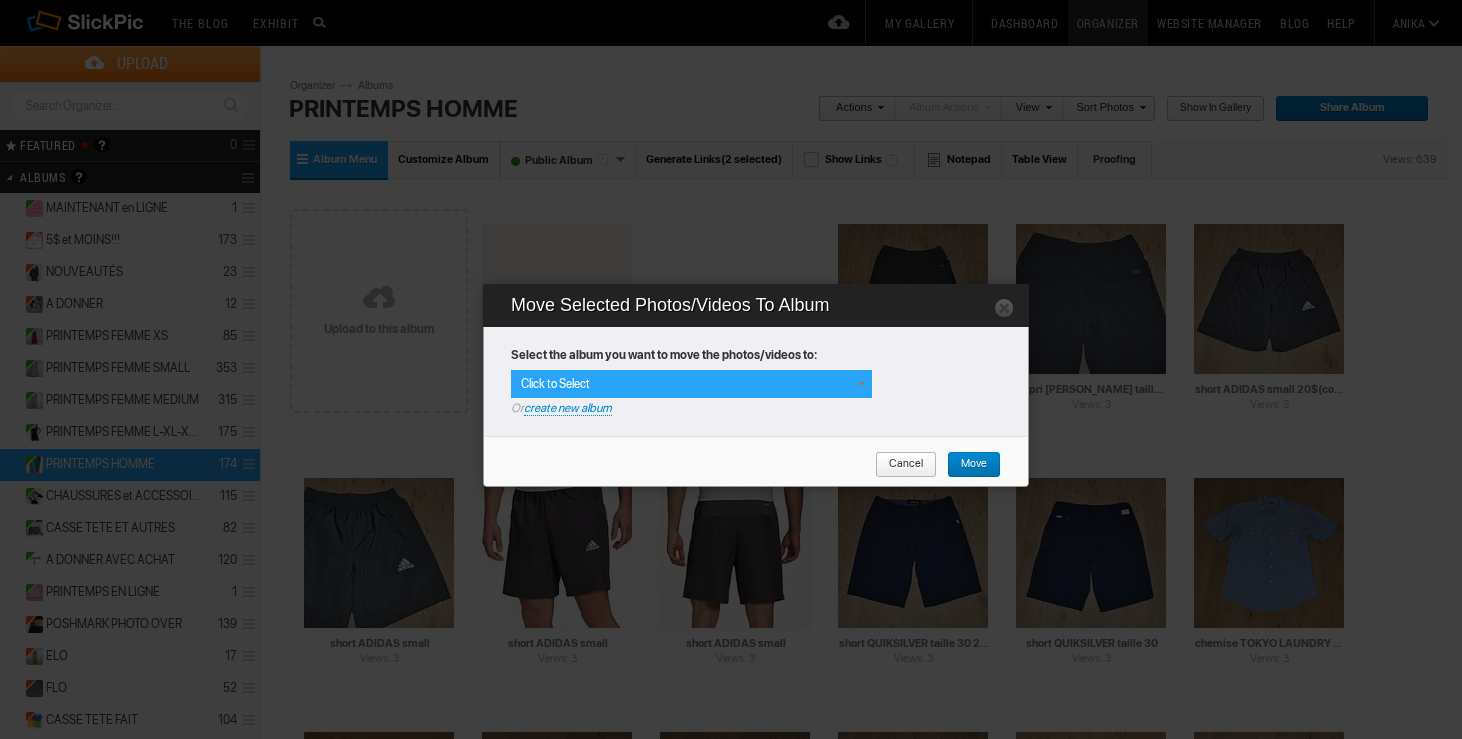 click at bounding box center (861, 384) 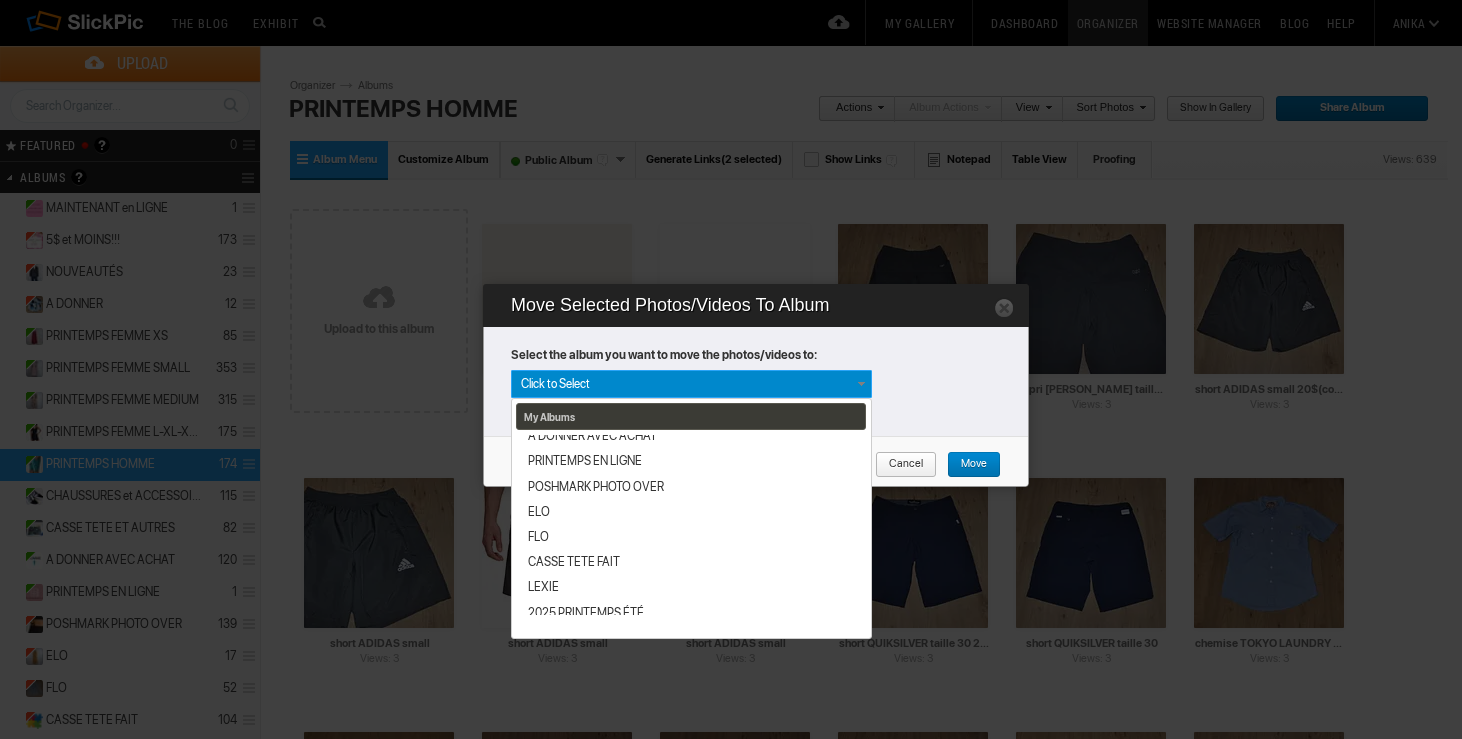 scroll, scrollTop: 365, scrollLeft: 0, axis: vertical 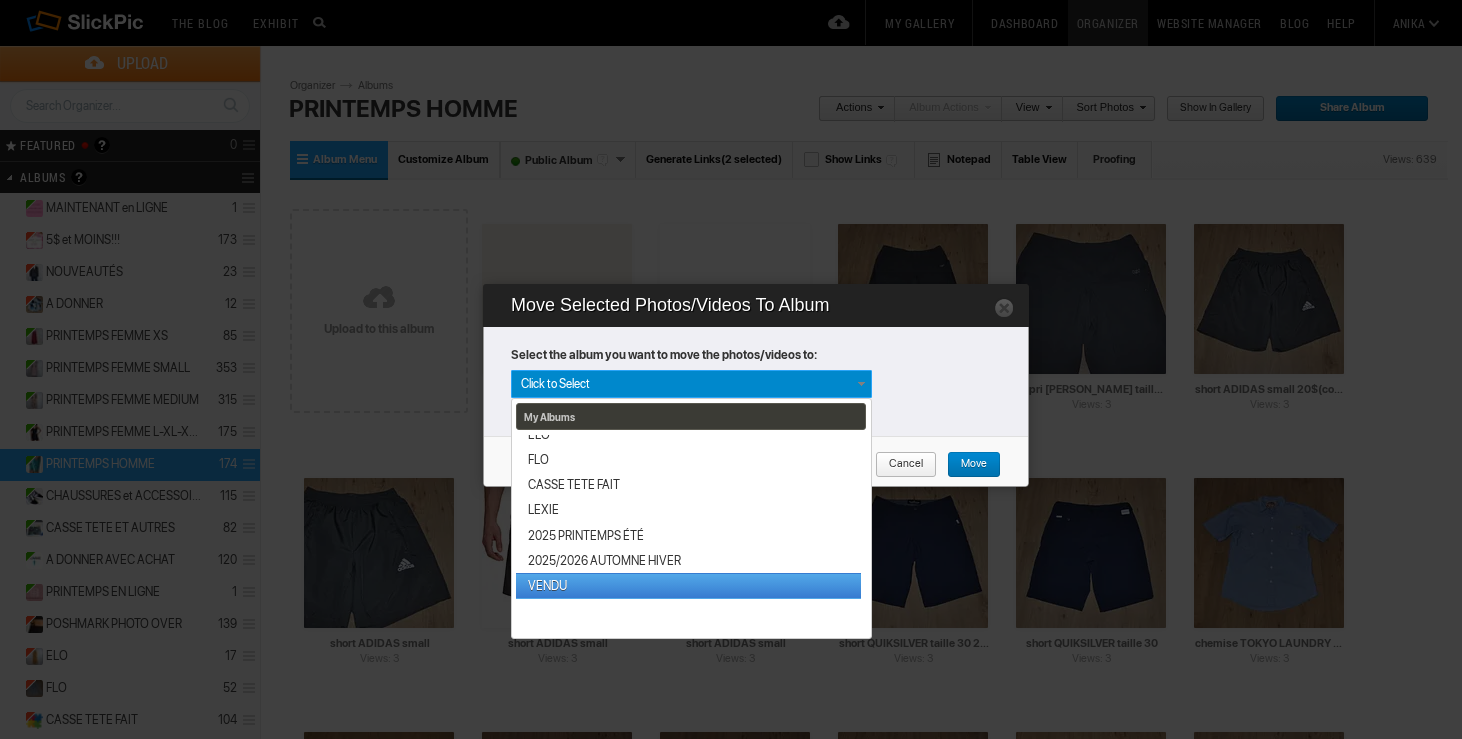 click on "VENDU" at bounding box center (688, 585) 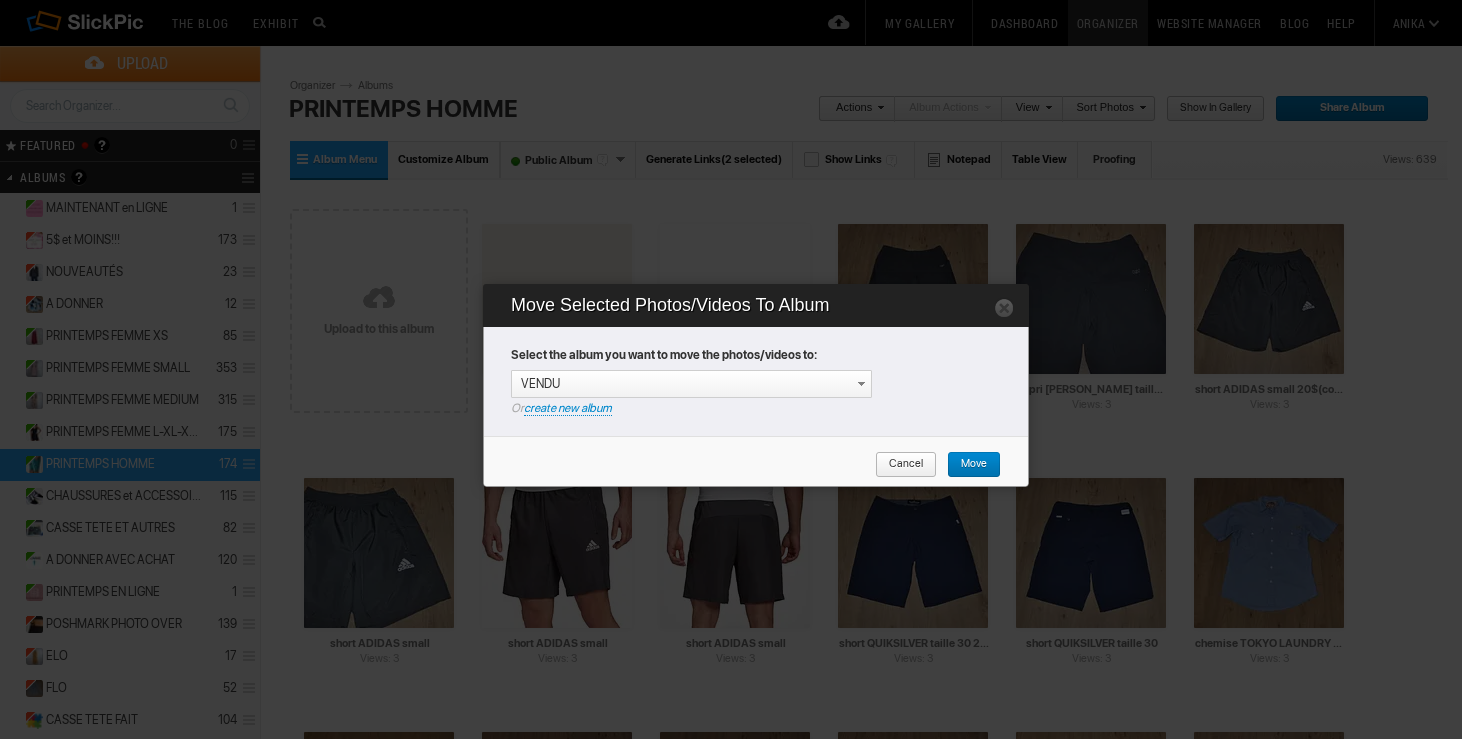 click on "Move" at bounding box center (967, 465) 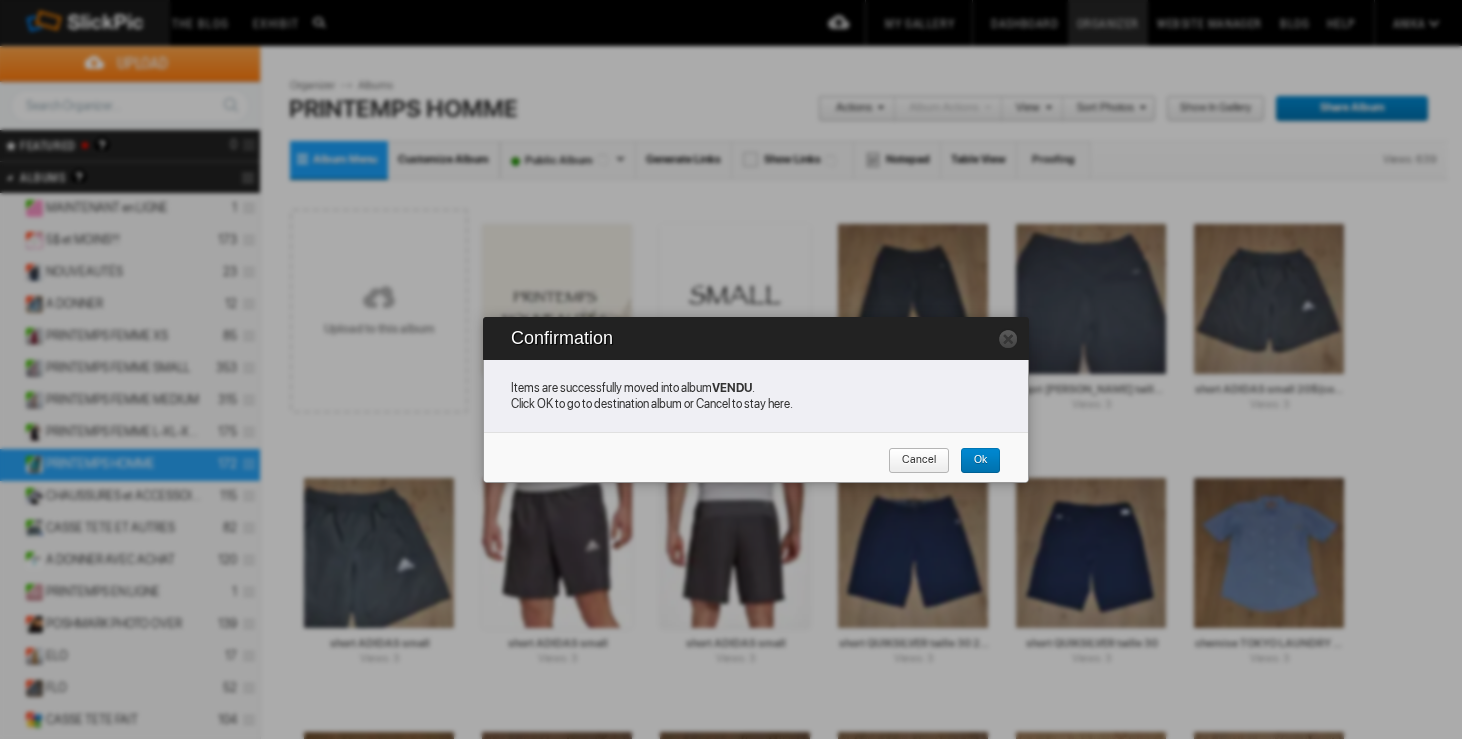click on "Cancel" at bounding box center [912, 461] 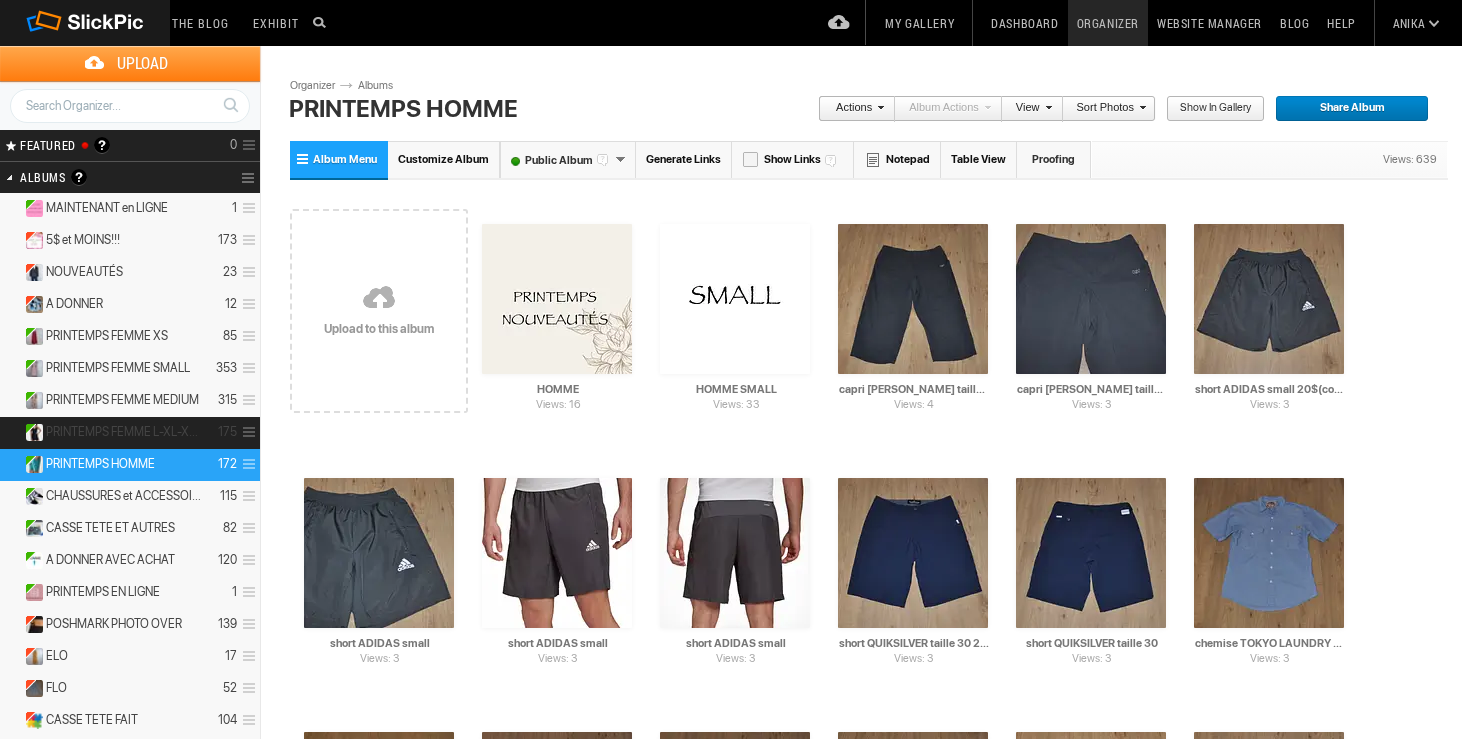 click on "PRINTEMPS FEMME L-XL-XXL" at bounding box center (124, 432) 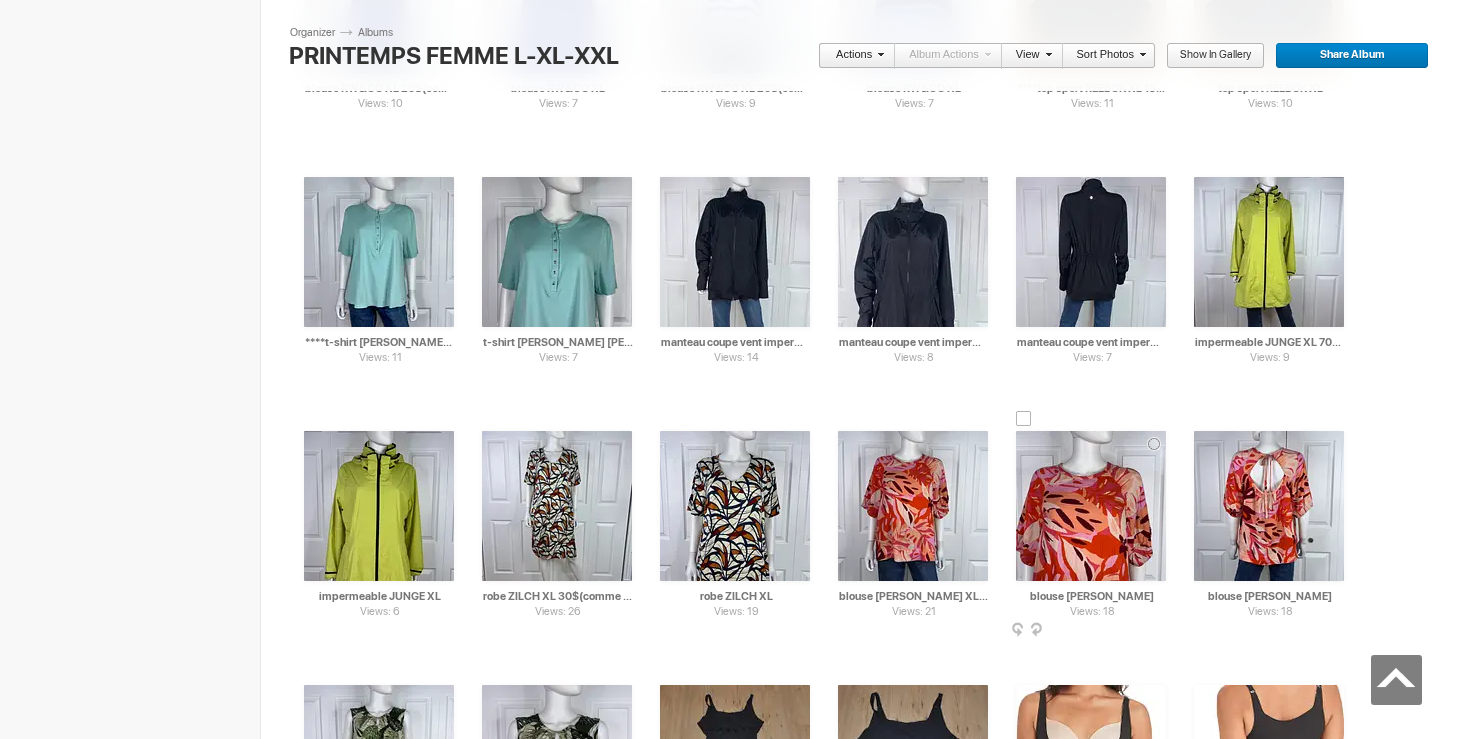 scroll, scrollTop: 5843, scrollLeft: 0, axis: vertical 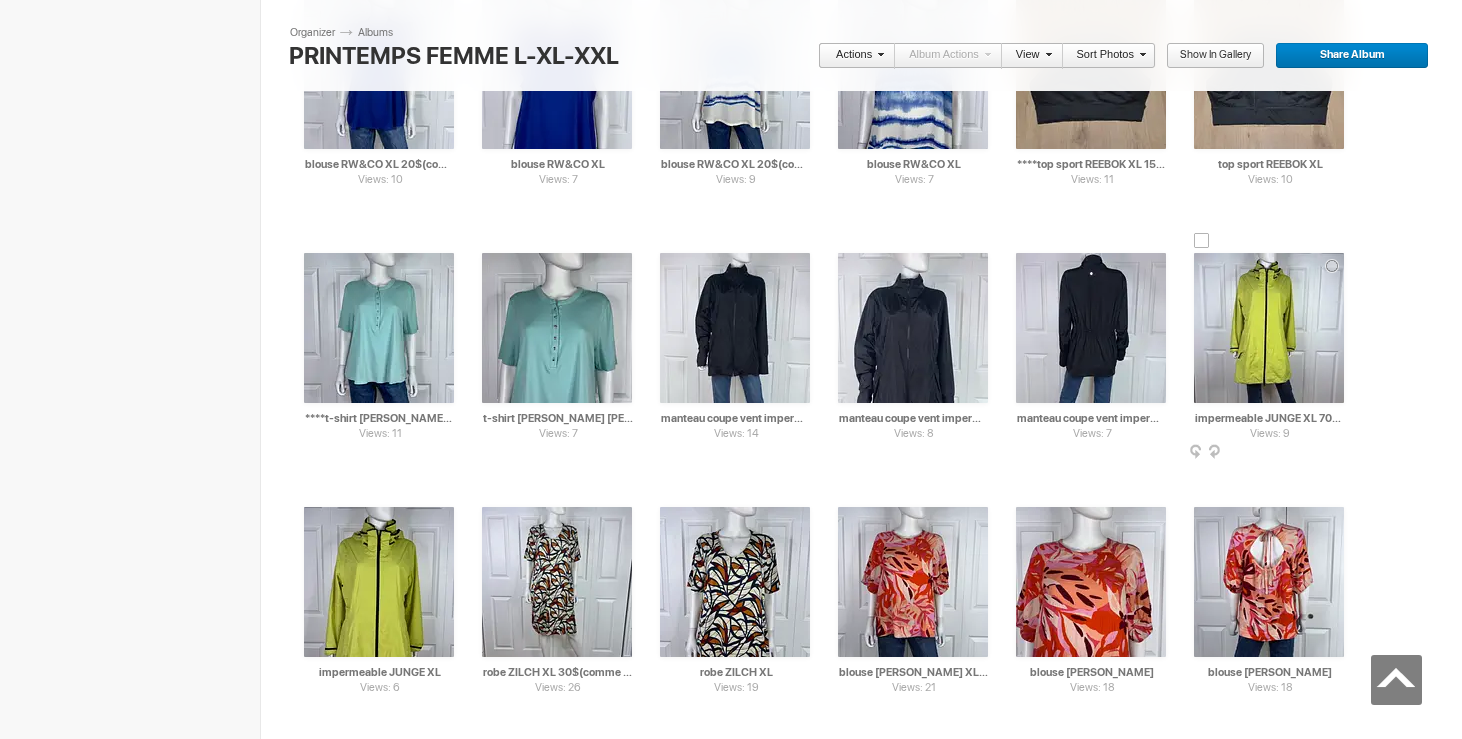 click at bounding box center (1202, 241) 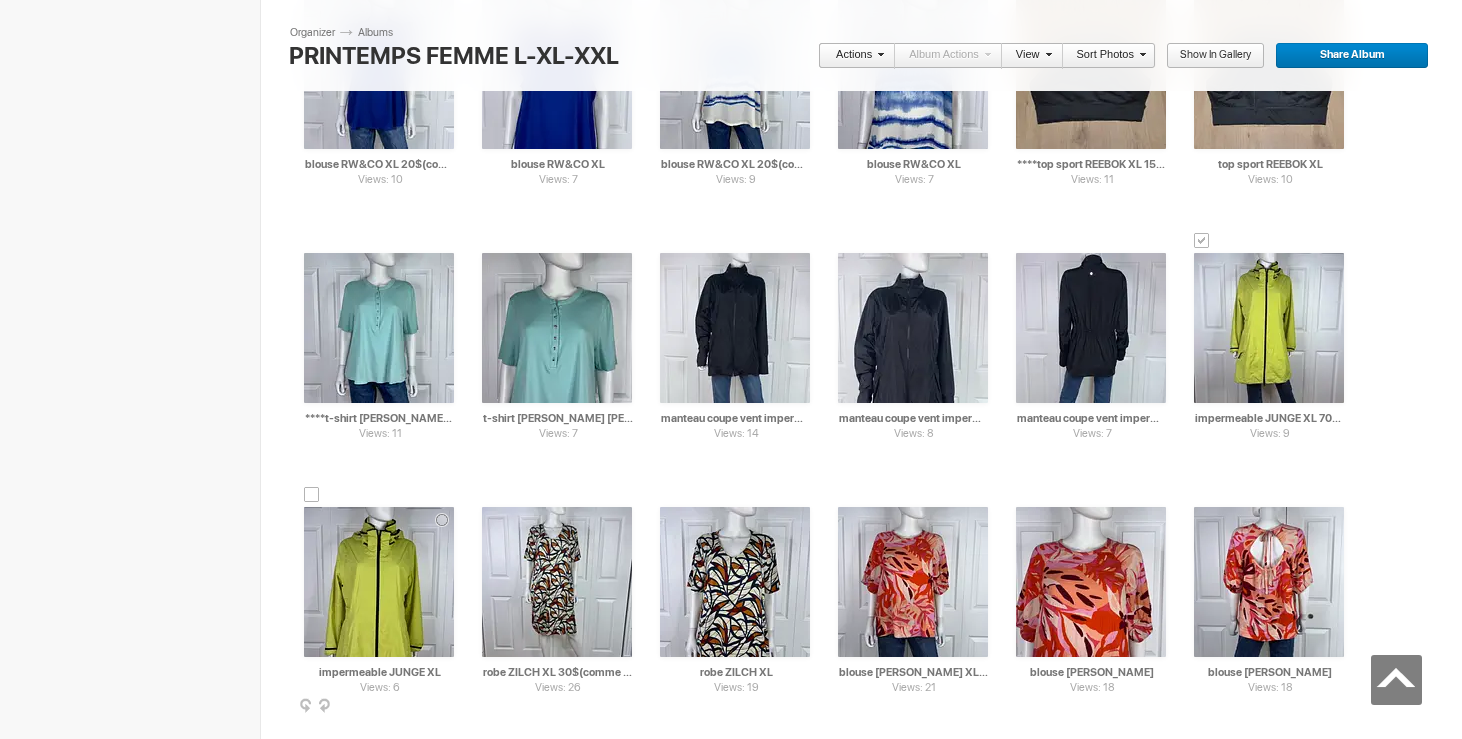 click at bounding box center [312, 495] 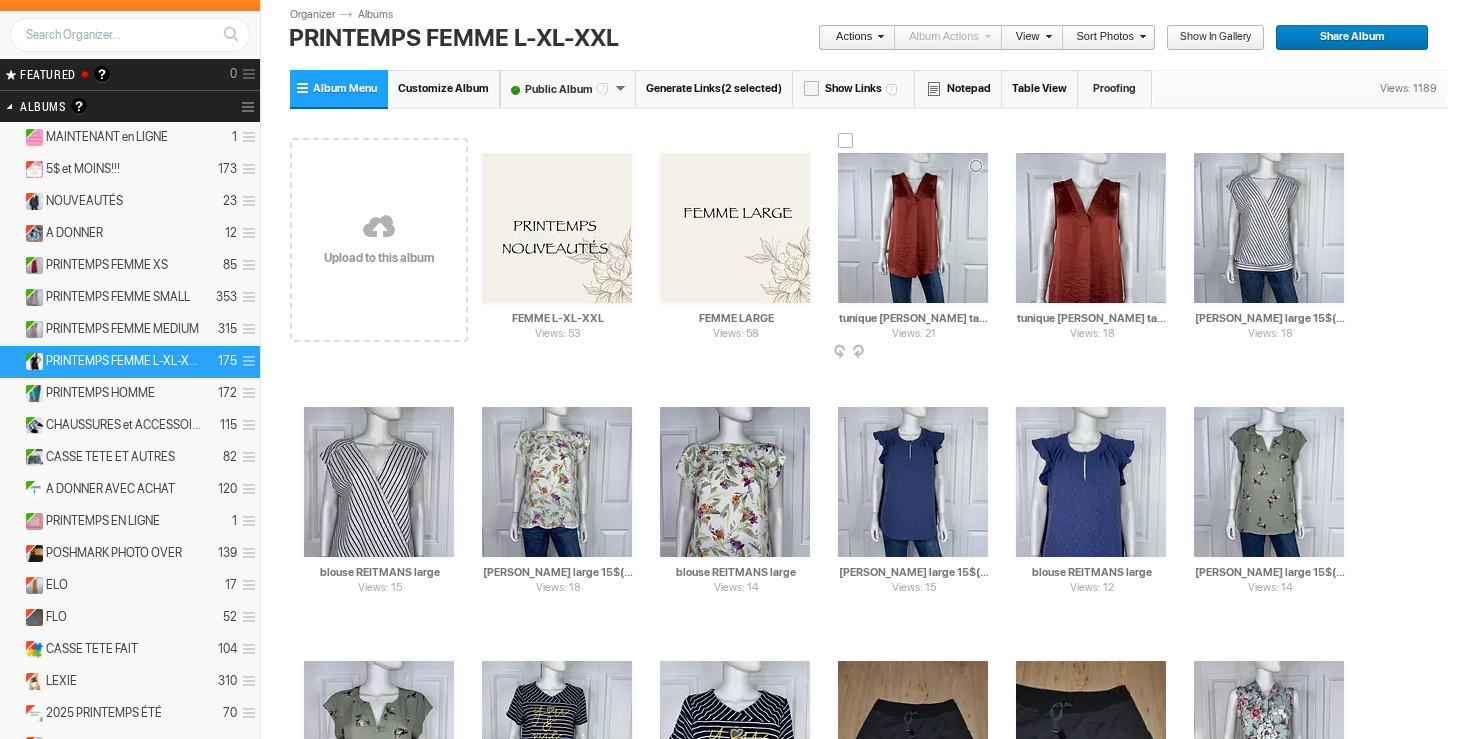 scroll, scrollTop: 0, scrollLeft: 0, axis: both 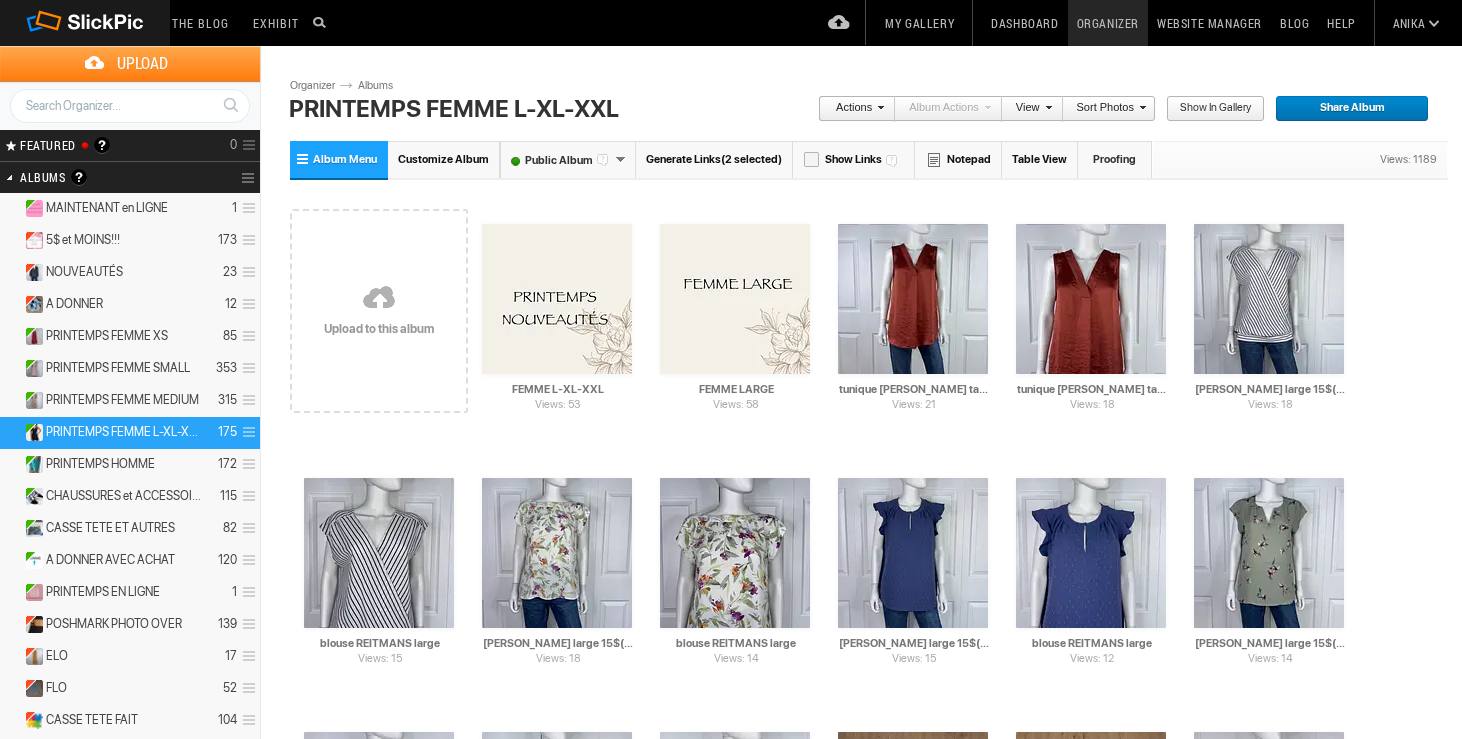 click on "Actions" at bounding box center (851, 109) 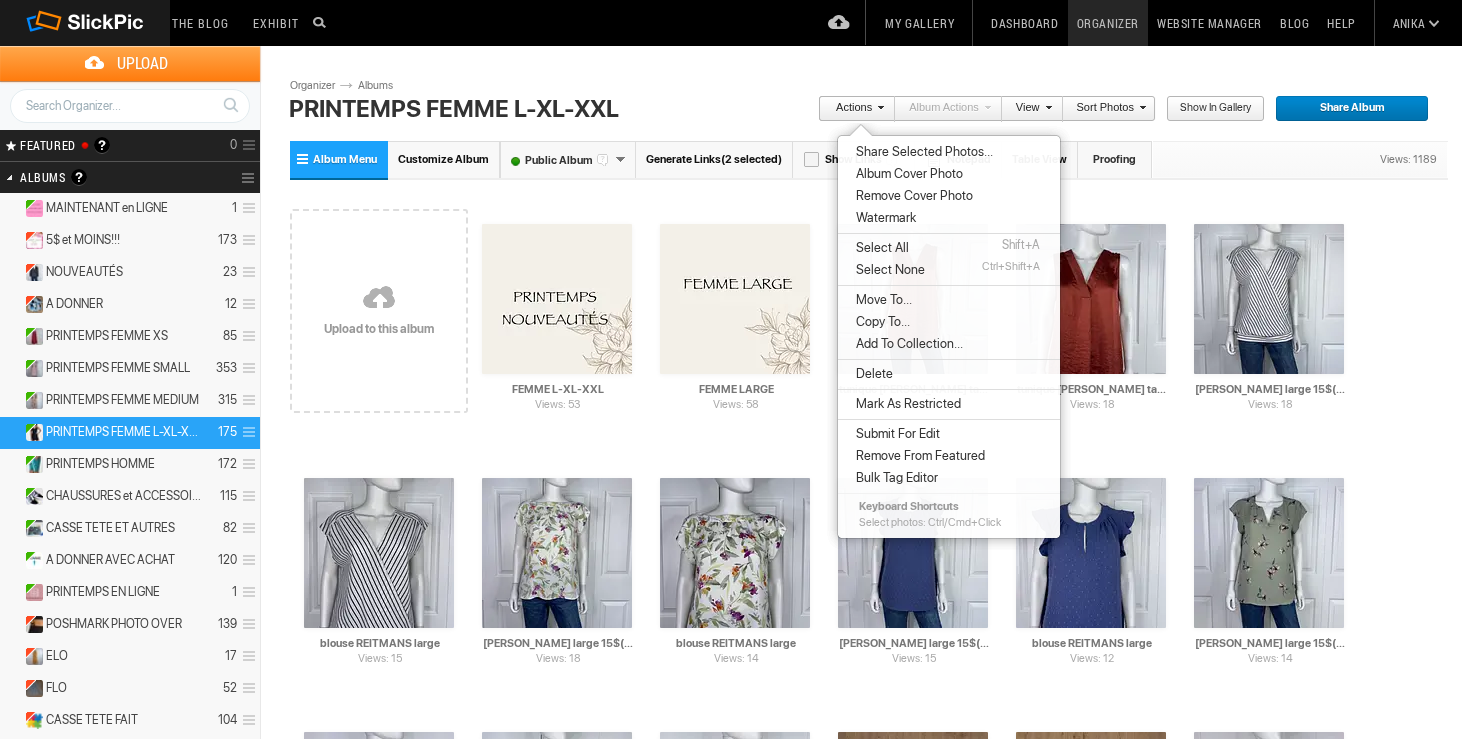 click on "Move To..." at bounding box center [949, 300] 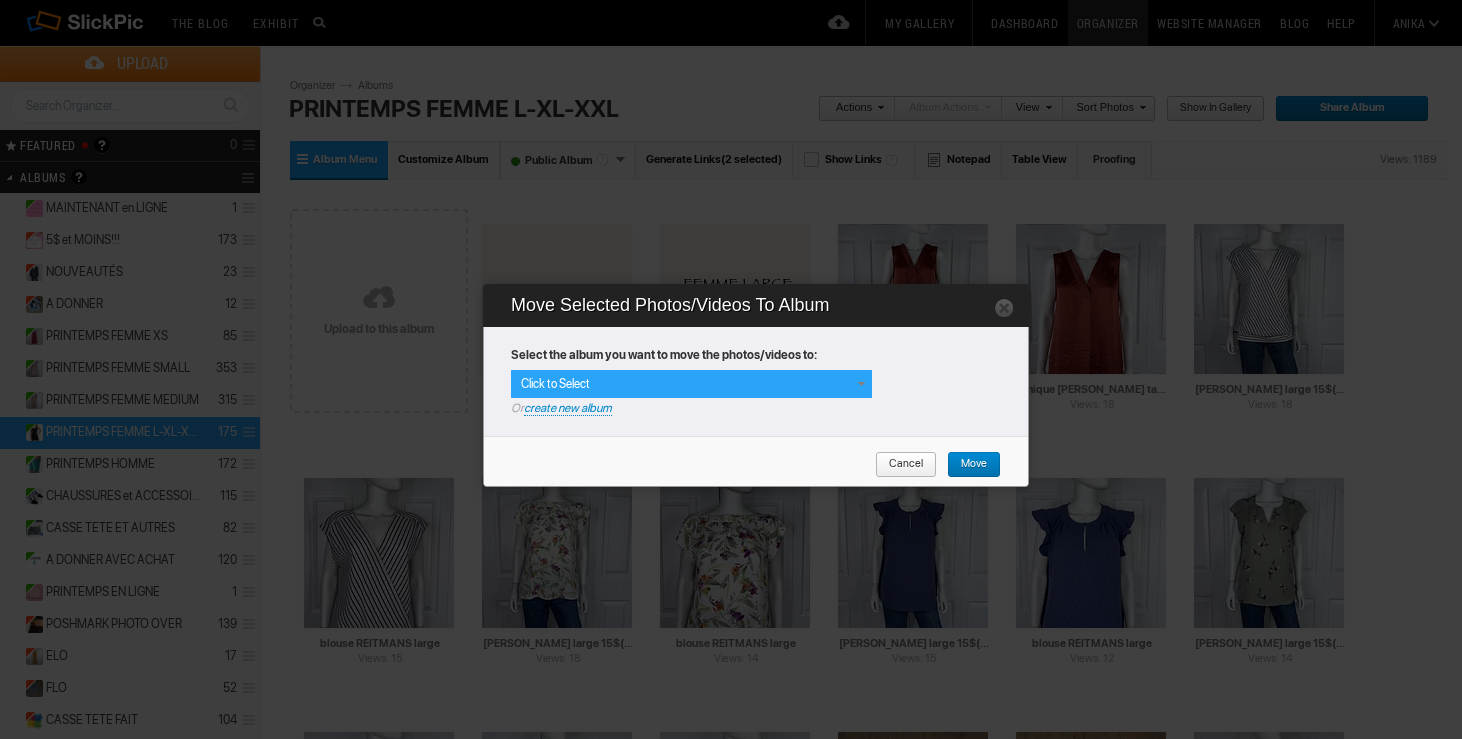 click at bounding box center [861, 384] 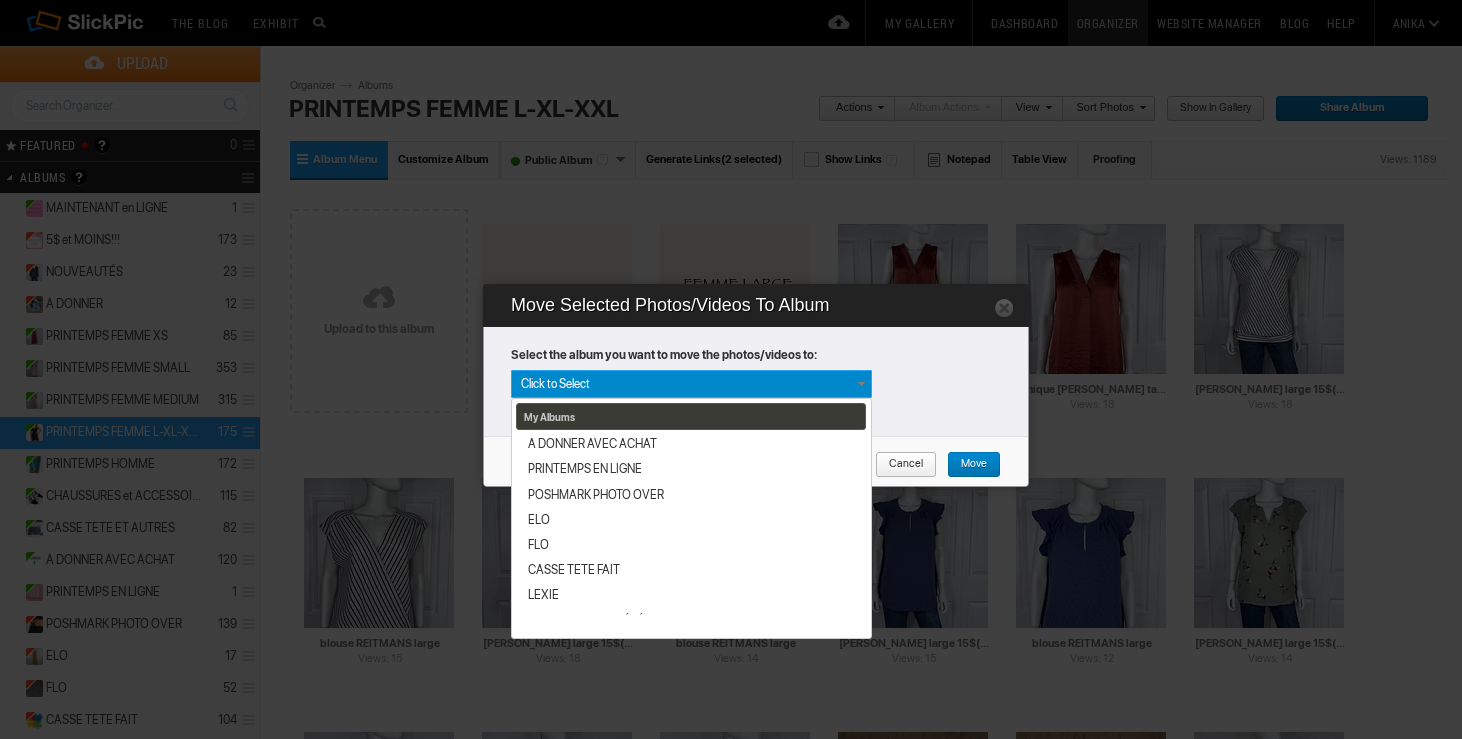 scroll, scrollTop: 365, scrollLeft: 0, axis: vertical 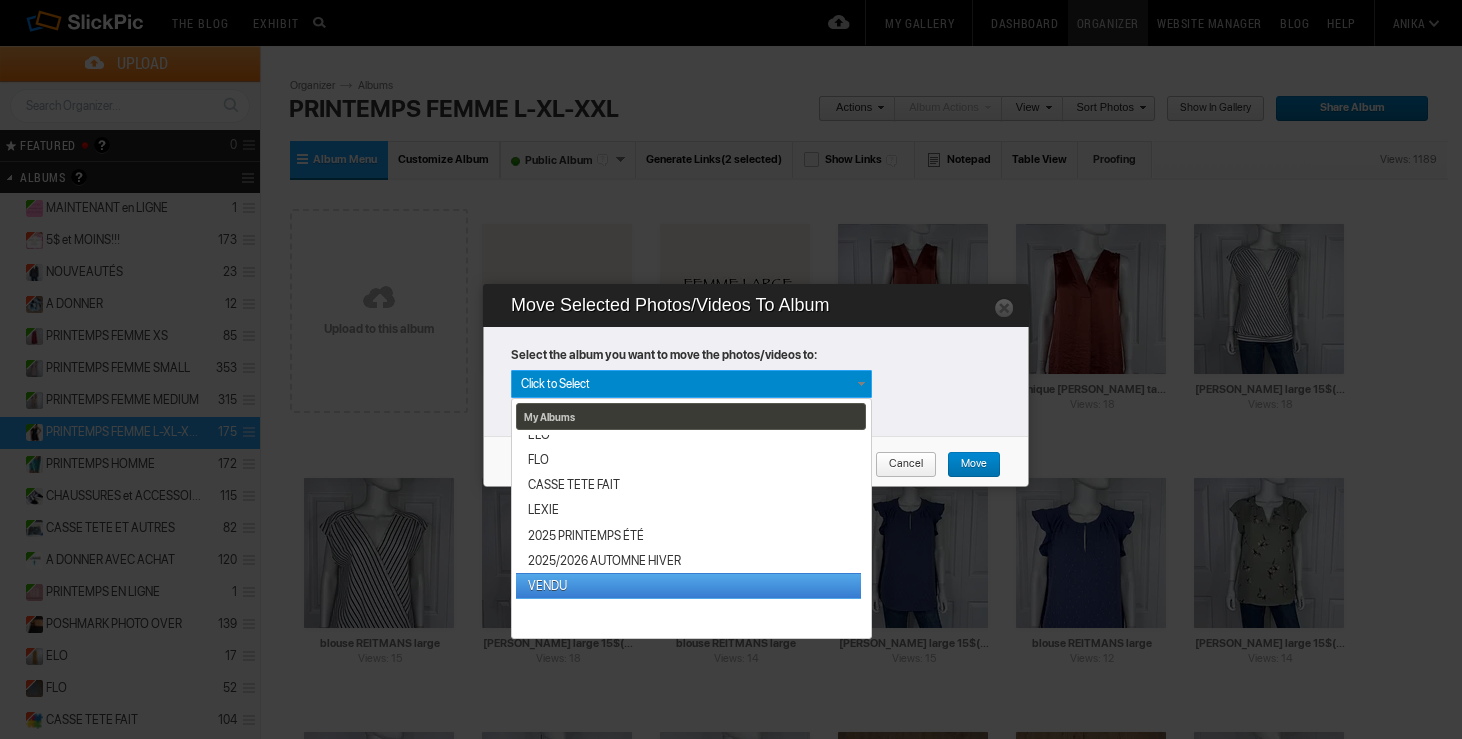 click on "VENDU" at bounding box center [688, 585] 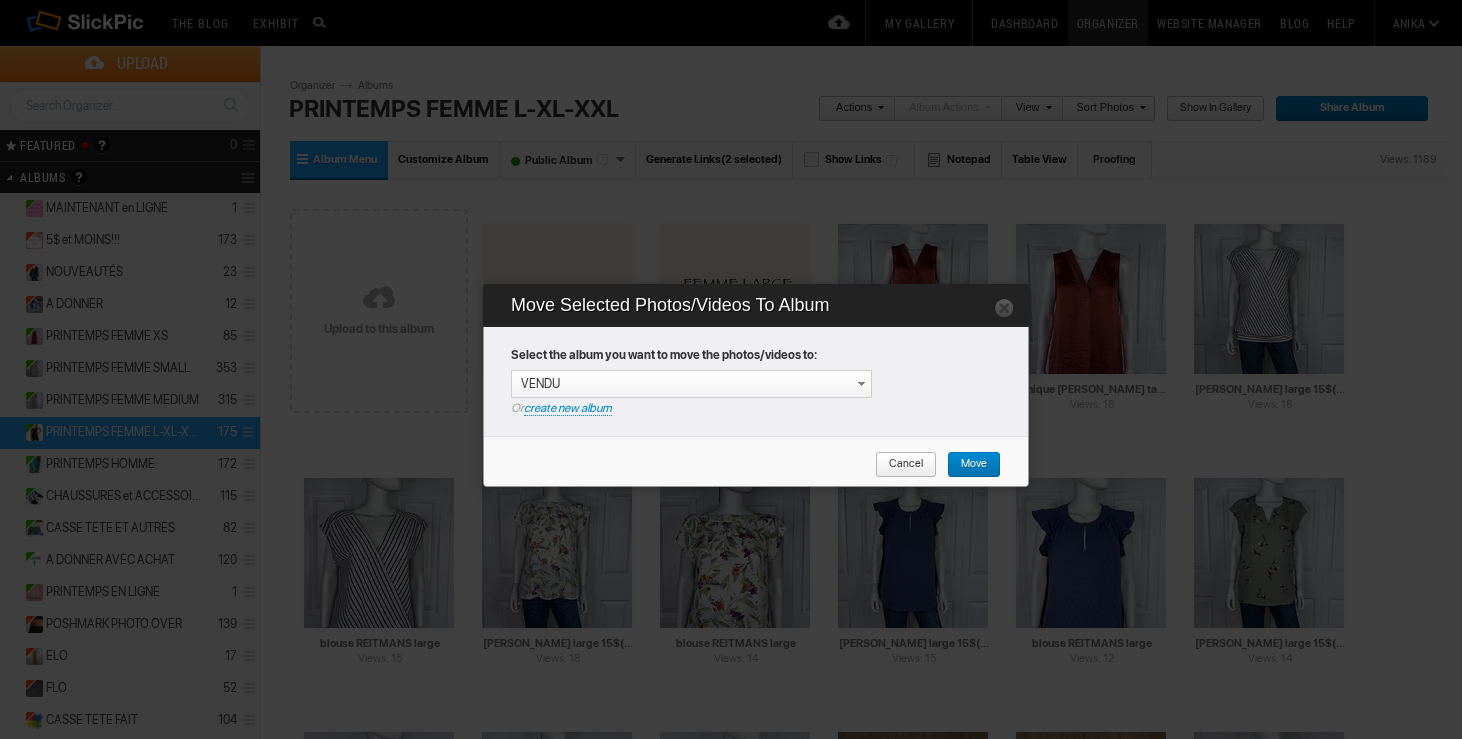 click on "Move" at bounding box center [974, 465] 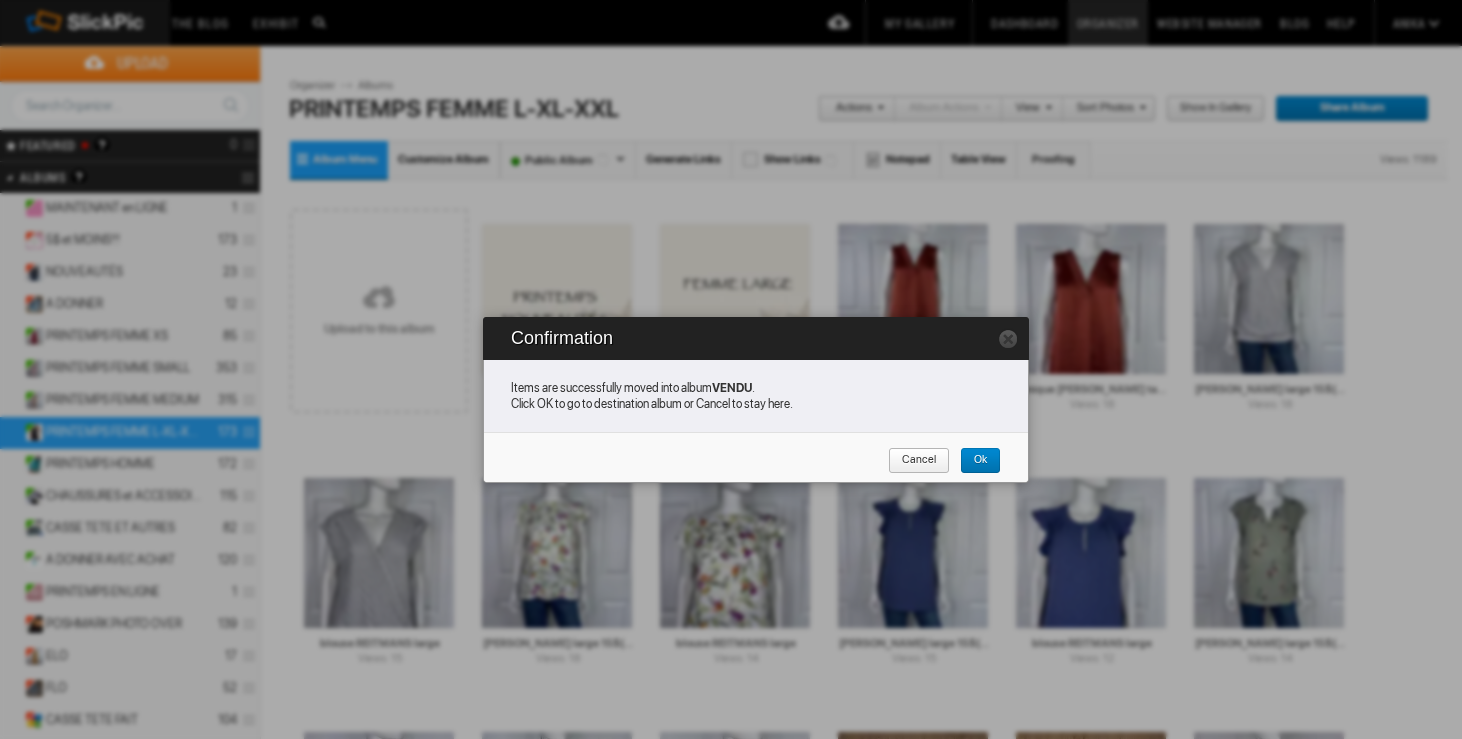 click on "Cancel" at bounding box center (919, 461) 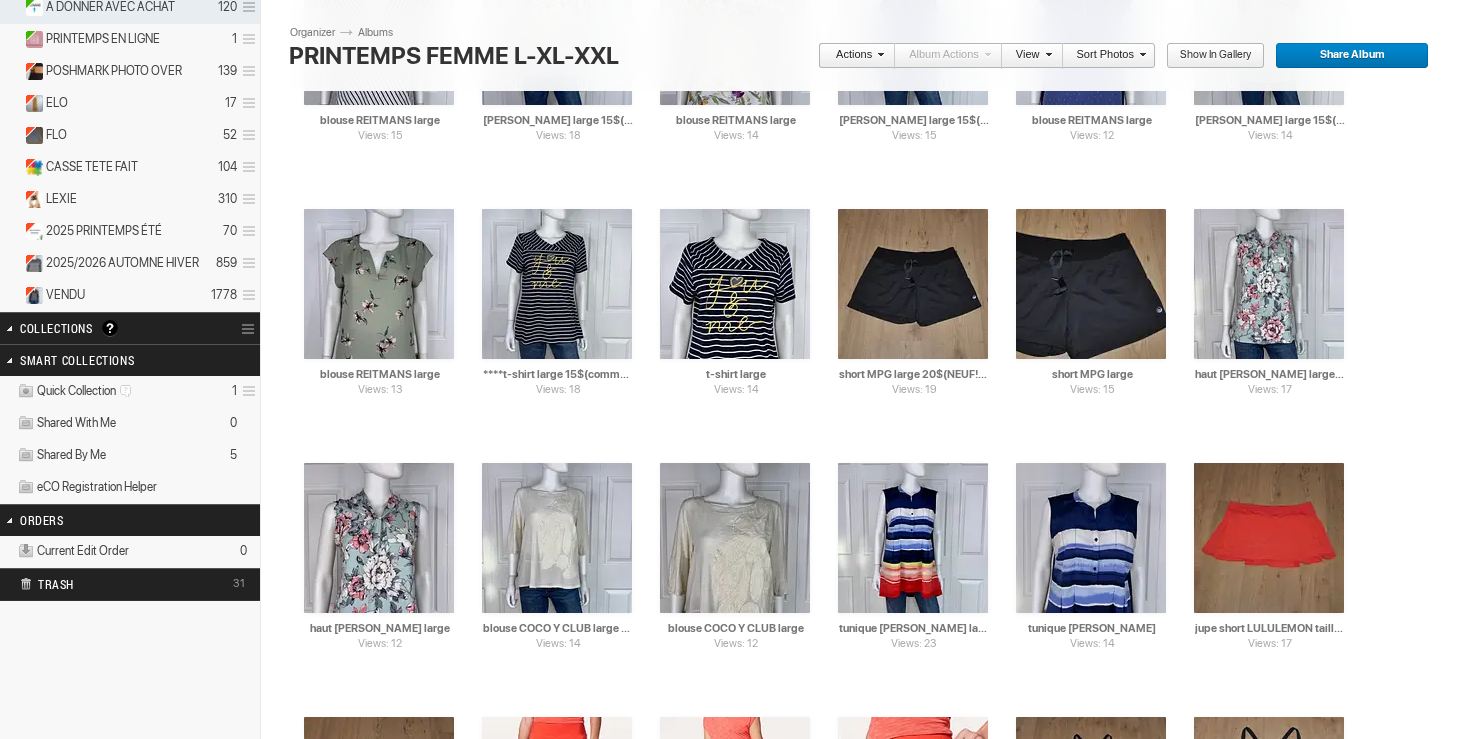 scroll, scrollTop: 555, scrollLeft: 0, axis: vertical 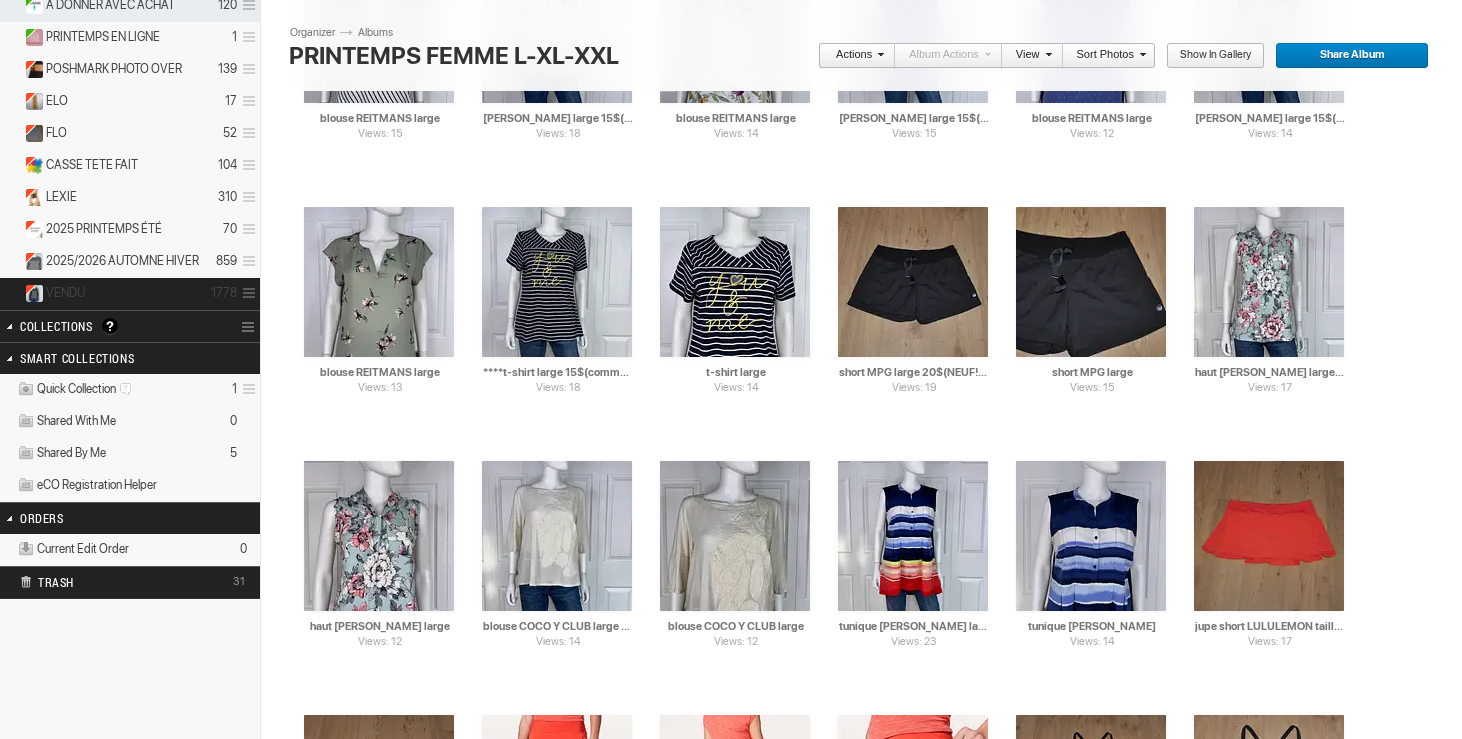 click on "VENDU
1778" at bounding box center (130, 294) 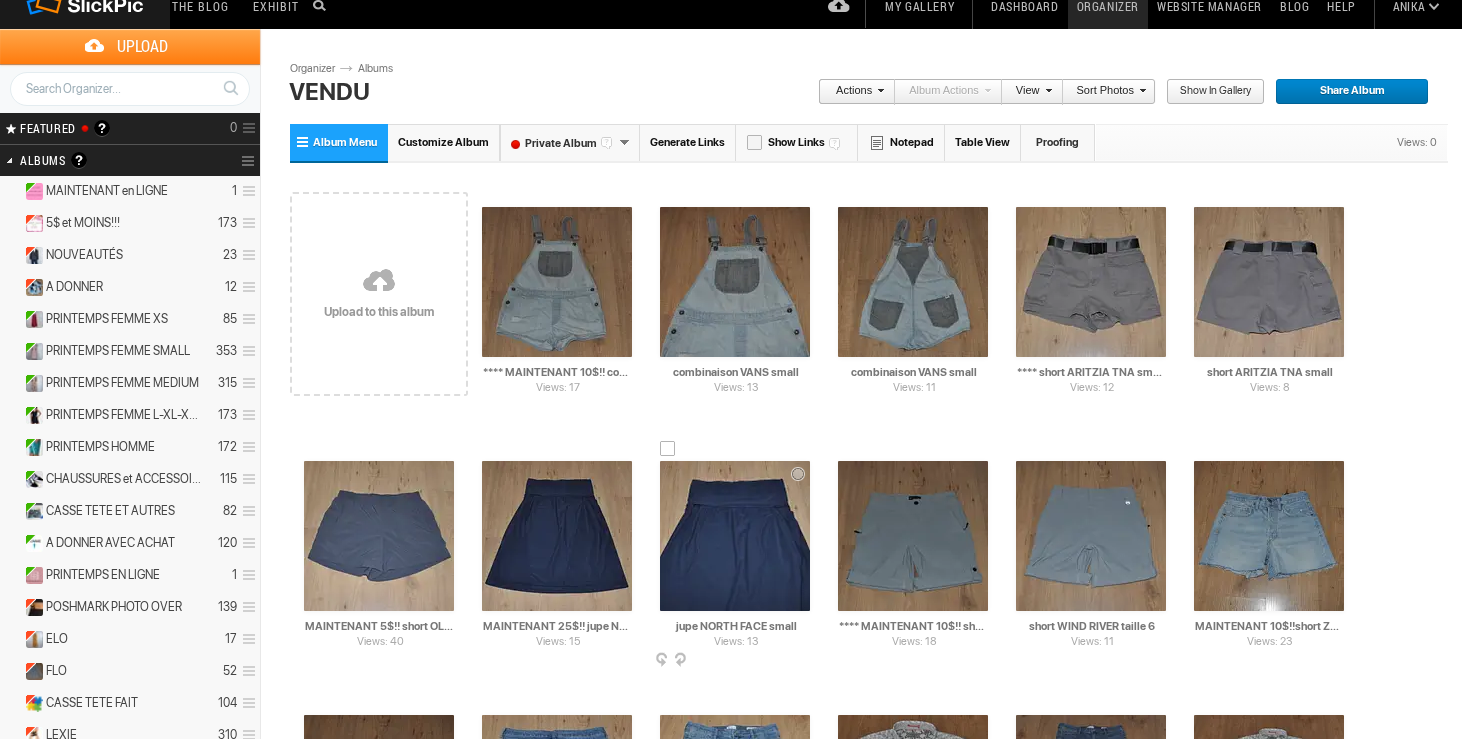 scroll, scrollTop: 29, scrollLeft: 0, axis: vertical 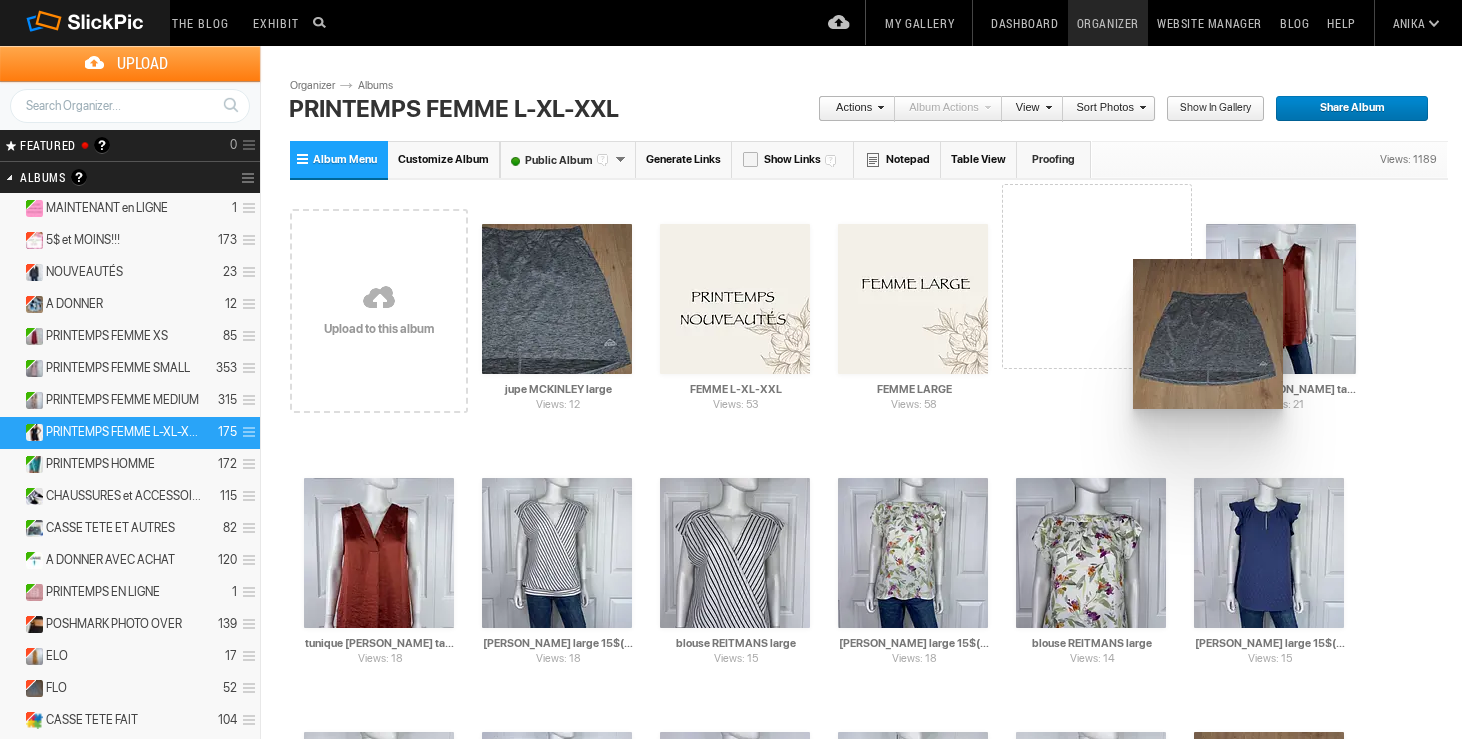 drag, startPoint x: 560, startPoint y: 316, endPoint x: 1137, endPoint y: 257, distance: 580.0086 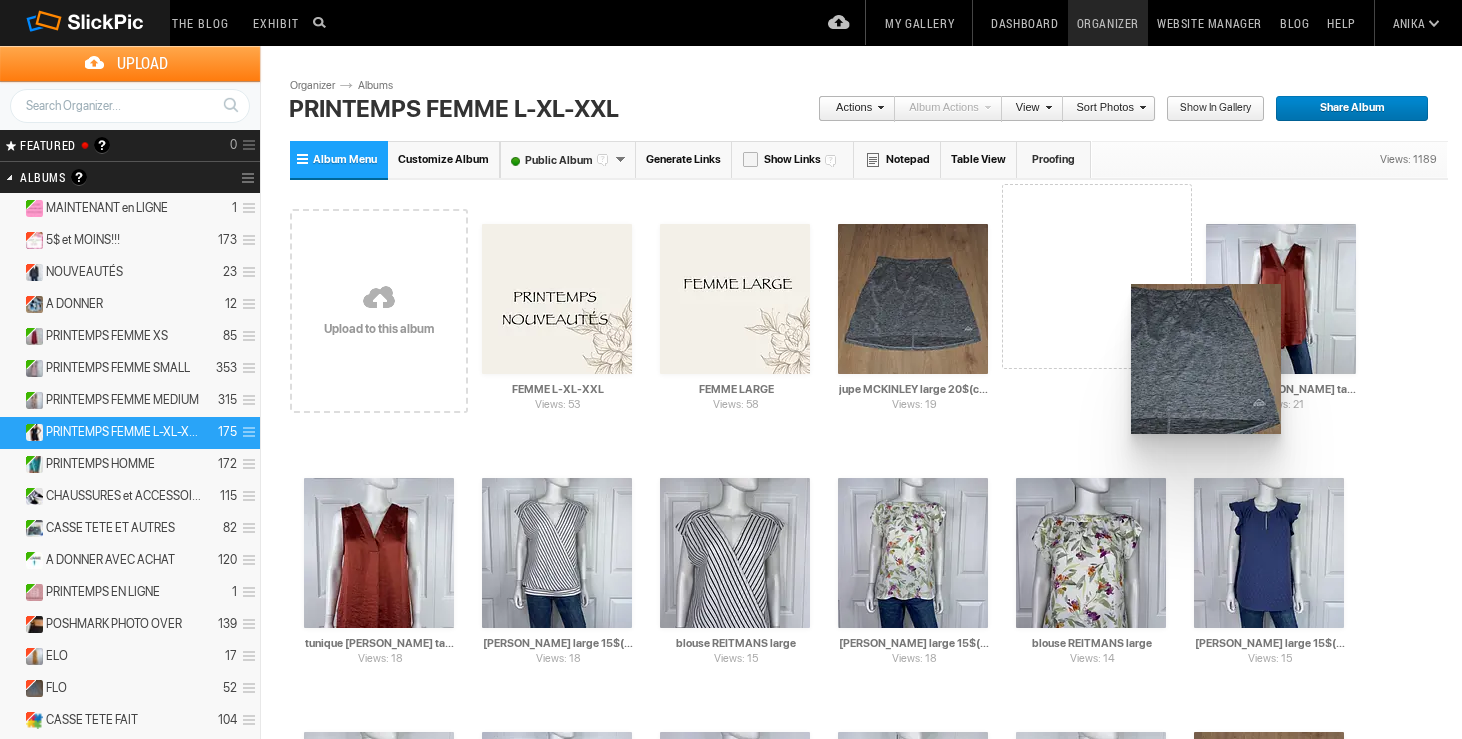 drag, startPoint x: 539, startPoint y: 288, endPoint x: 1134, endPoint y: 276, distance: 595.121 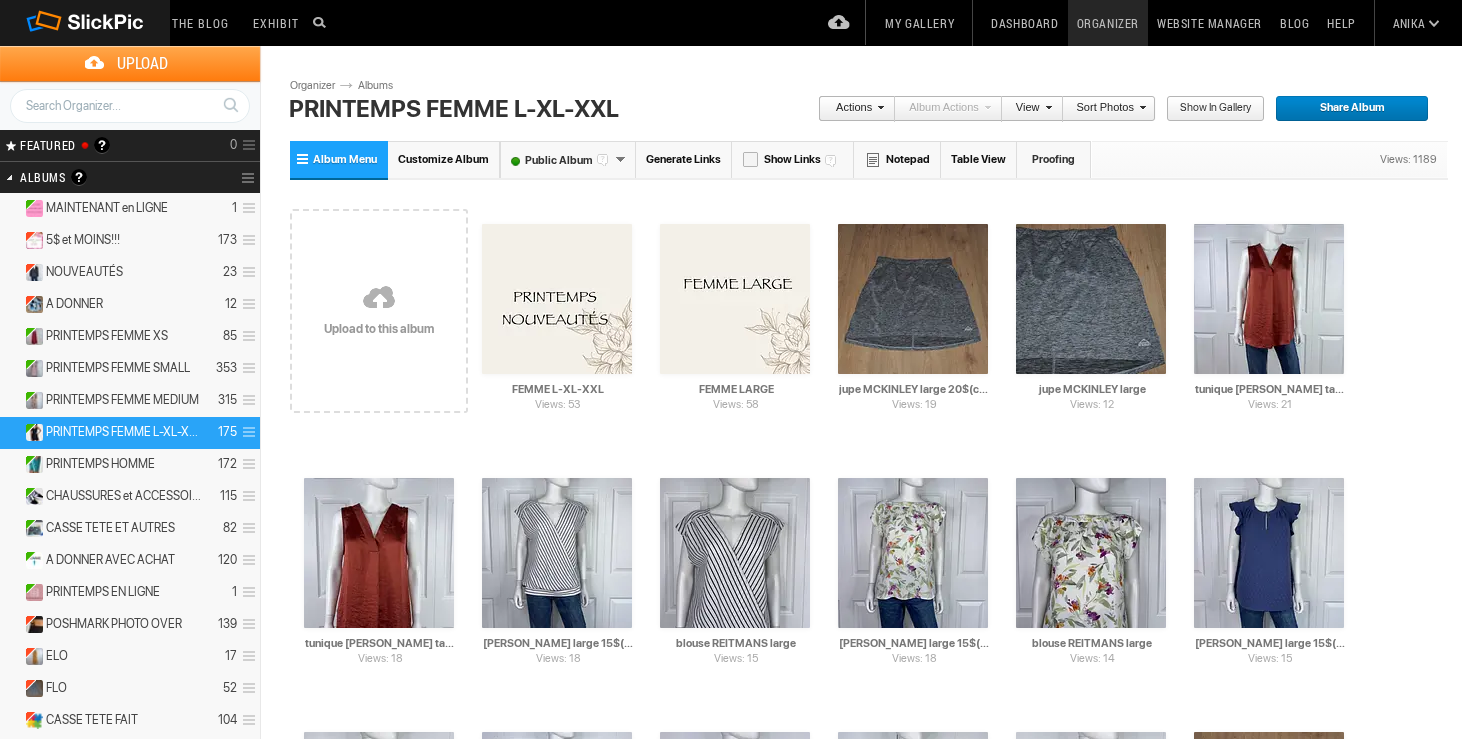 click on "Dashboard" at bounding box center (1024, 23) 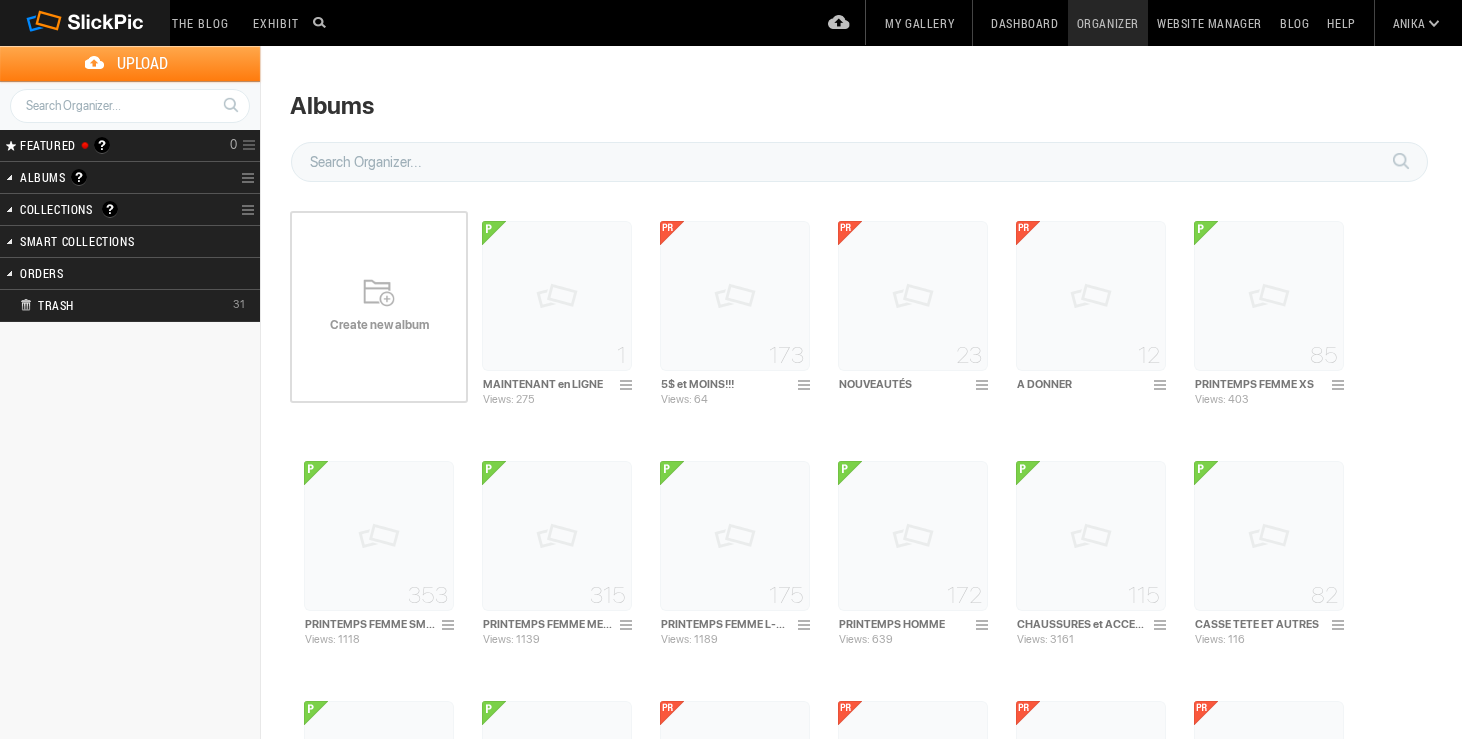 scroll, scrollTop: 0, scrollLeft: 0, axis: both 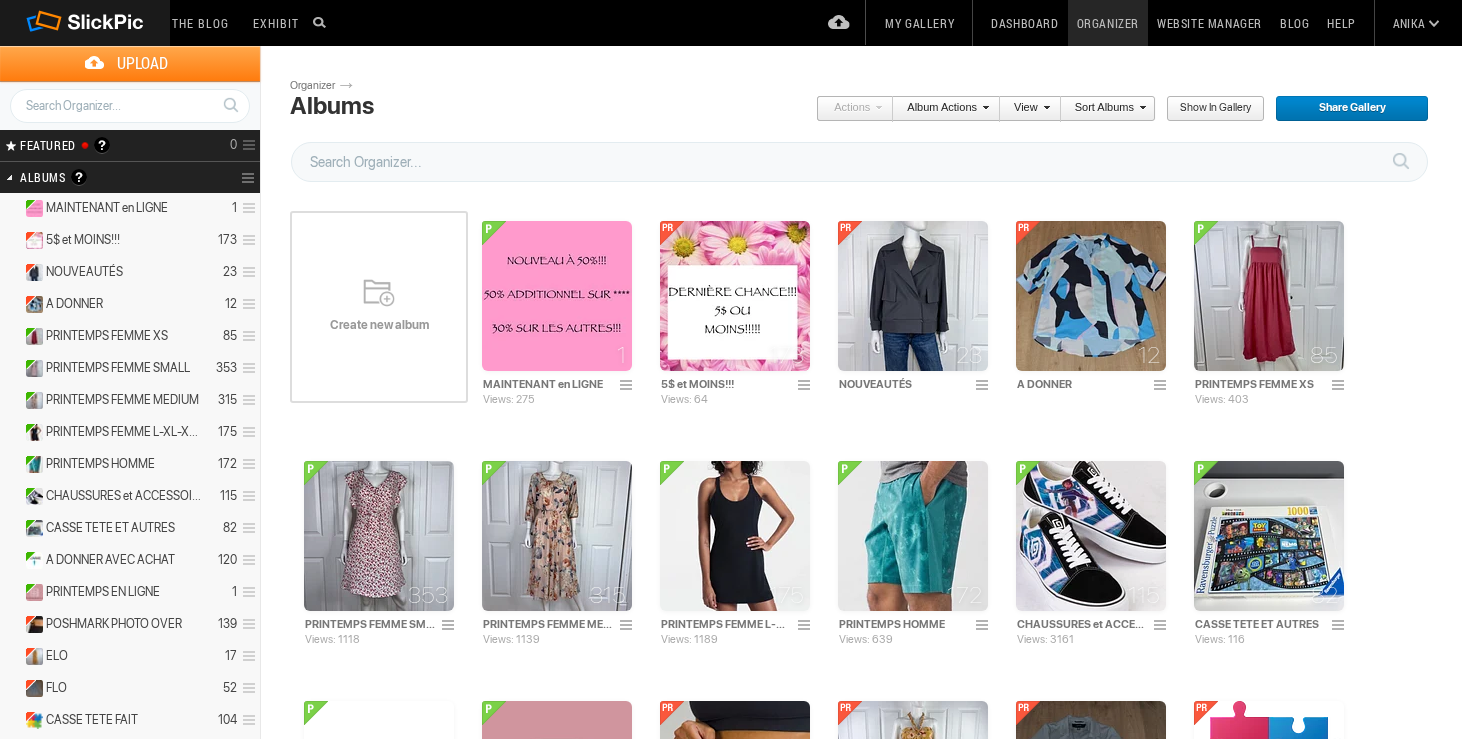 click on "Dashboard" at bounding box center [1024, 23] 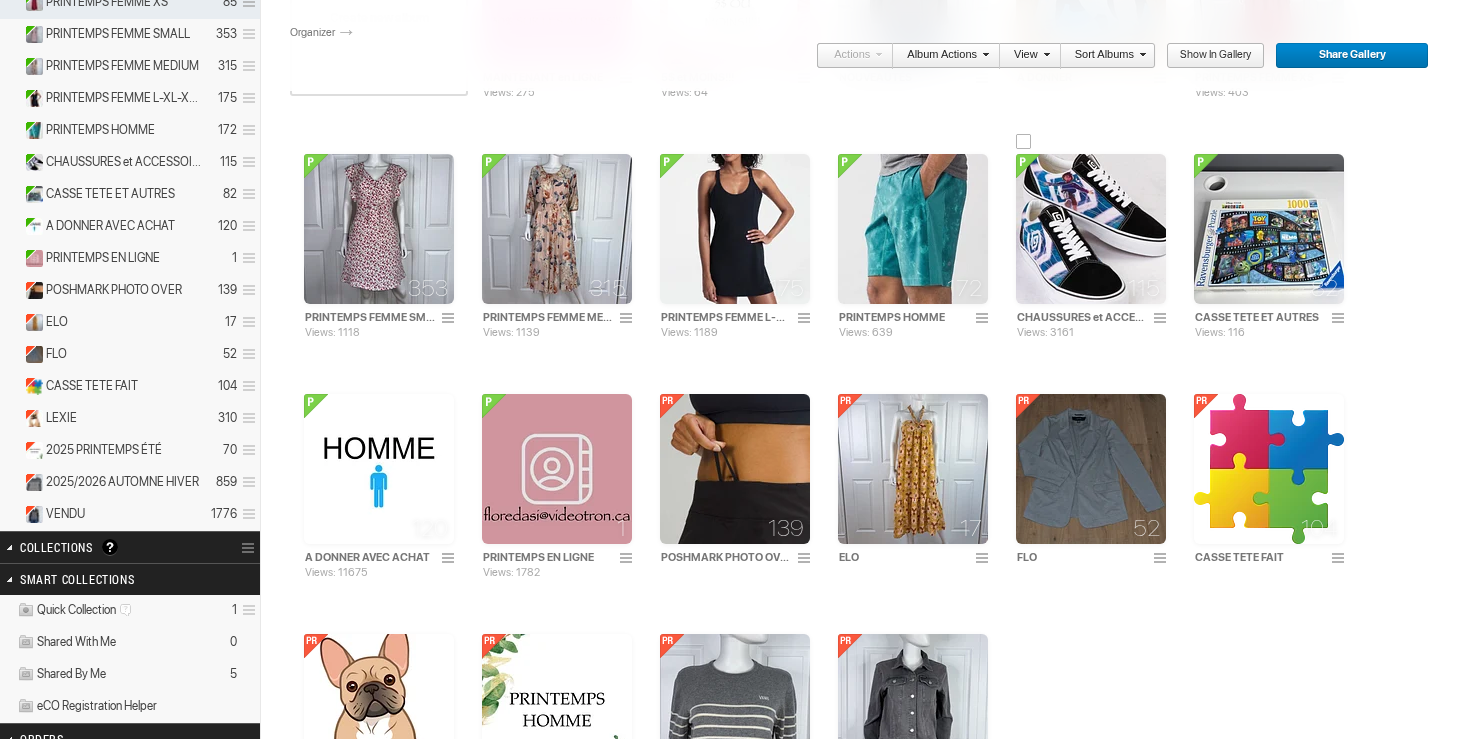 scroll, scrollTop: 356, scrollLeft: 0, axis: vertical 